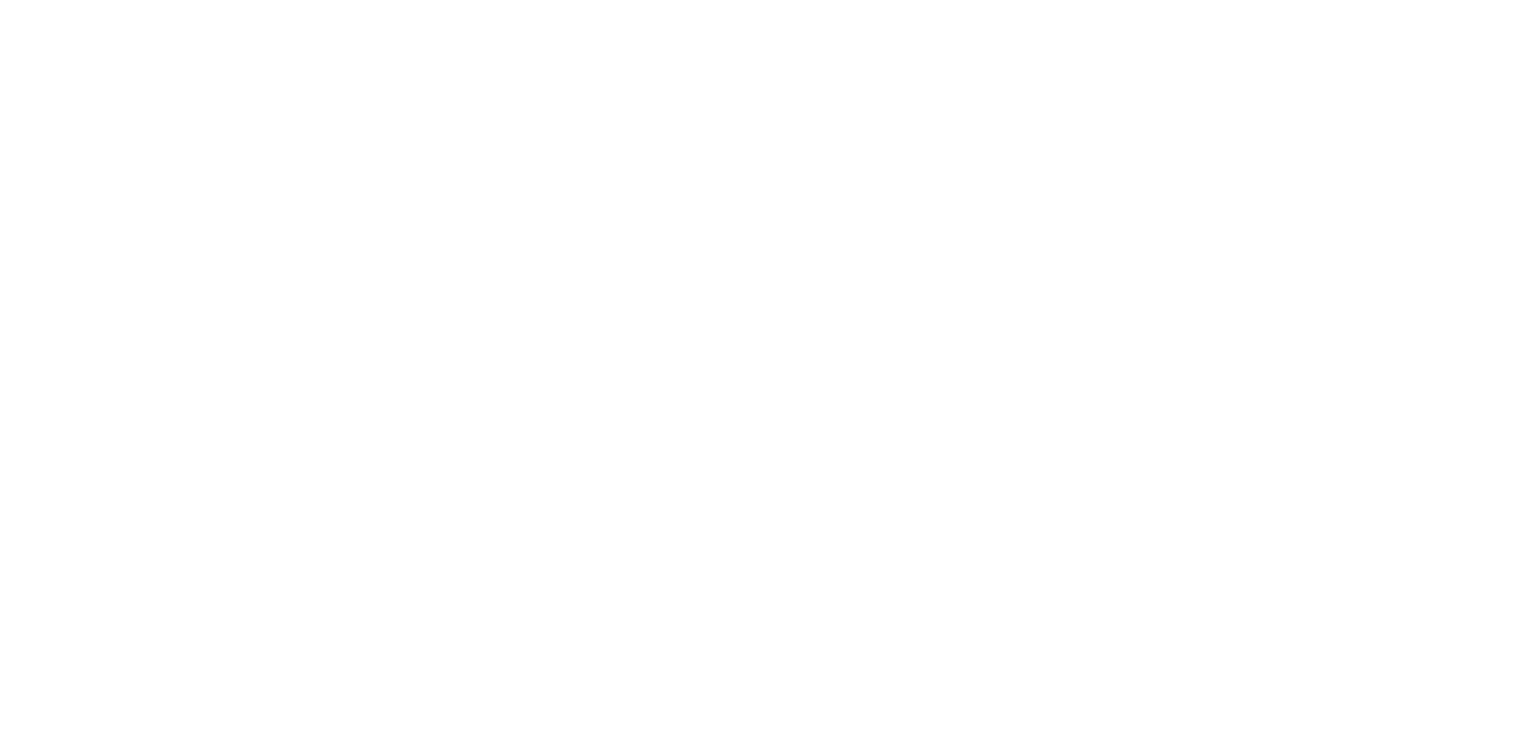 scroll, scrollTop: 0, scrollLeft: 0, axis: both 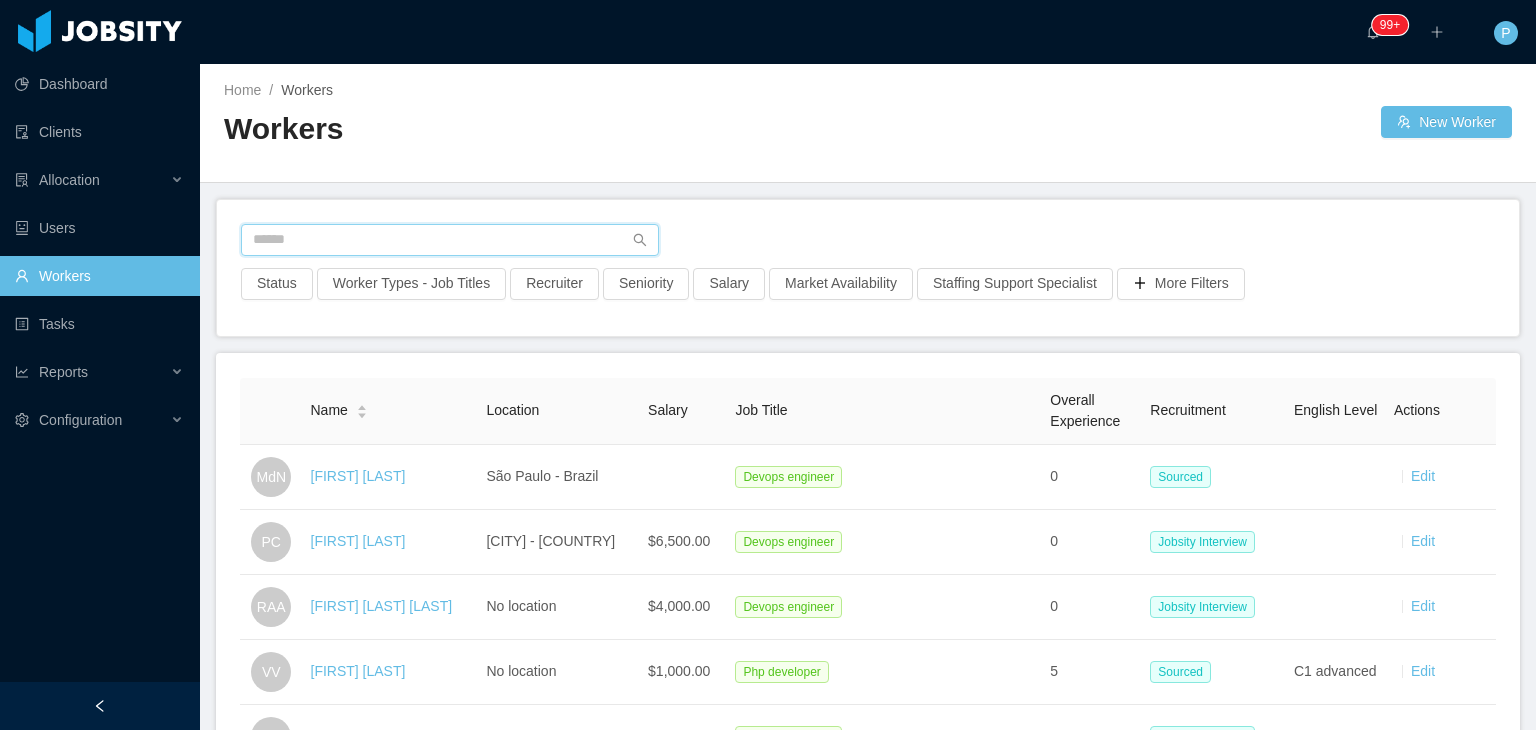 click at bounding box center [450, 240] 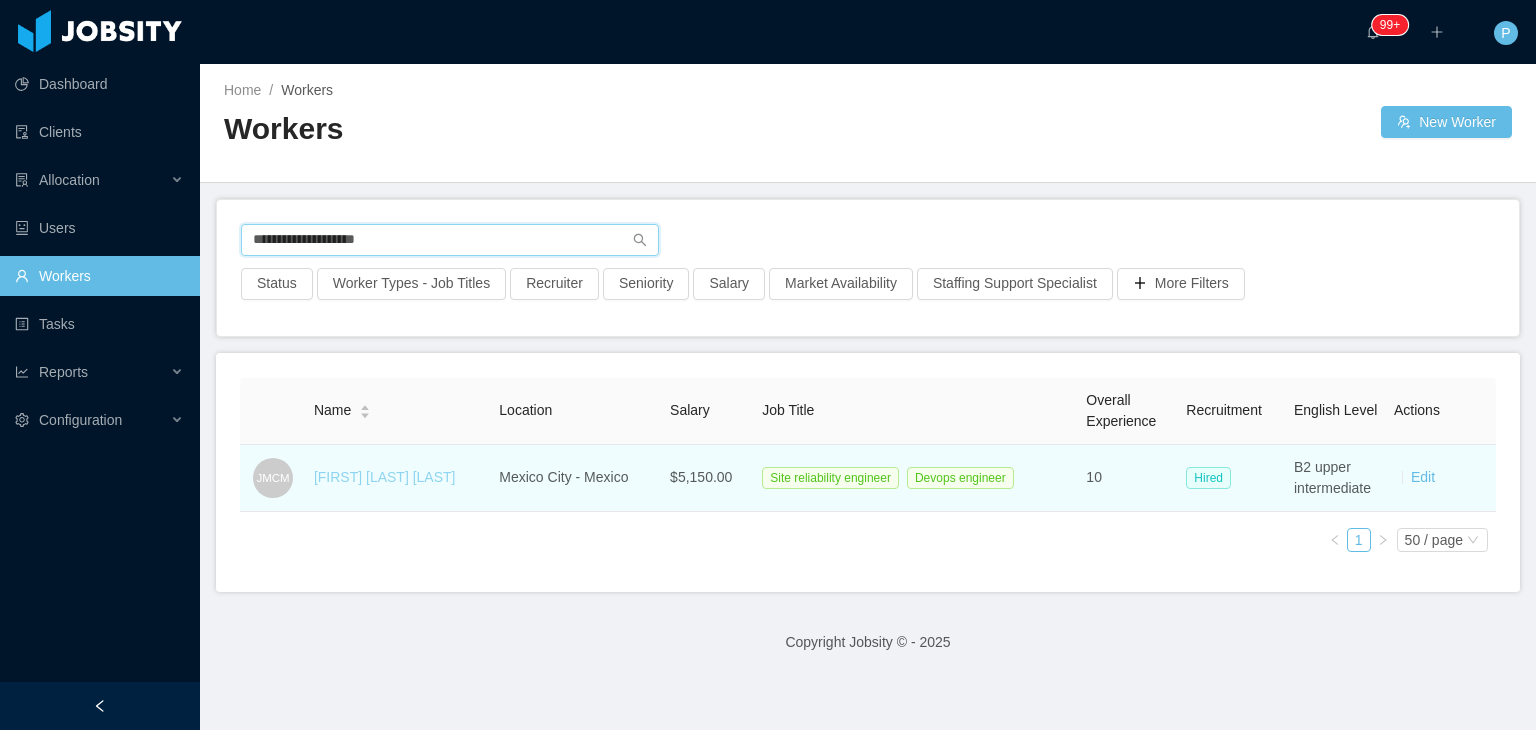 type on "**********" 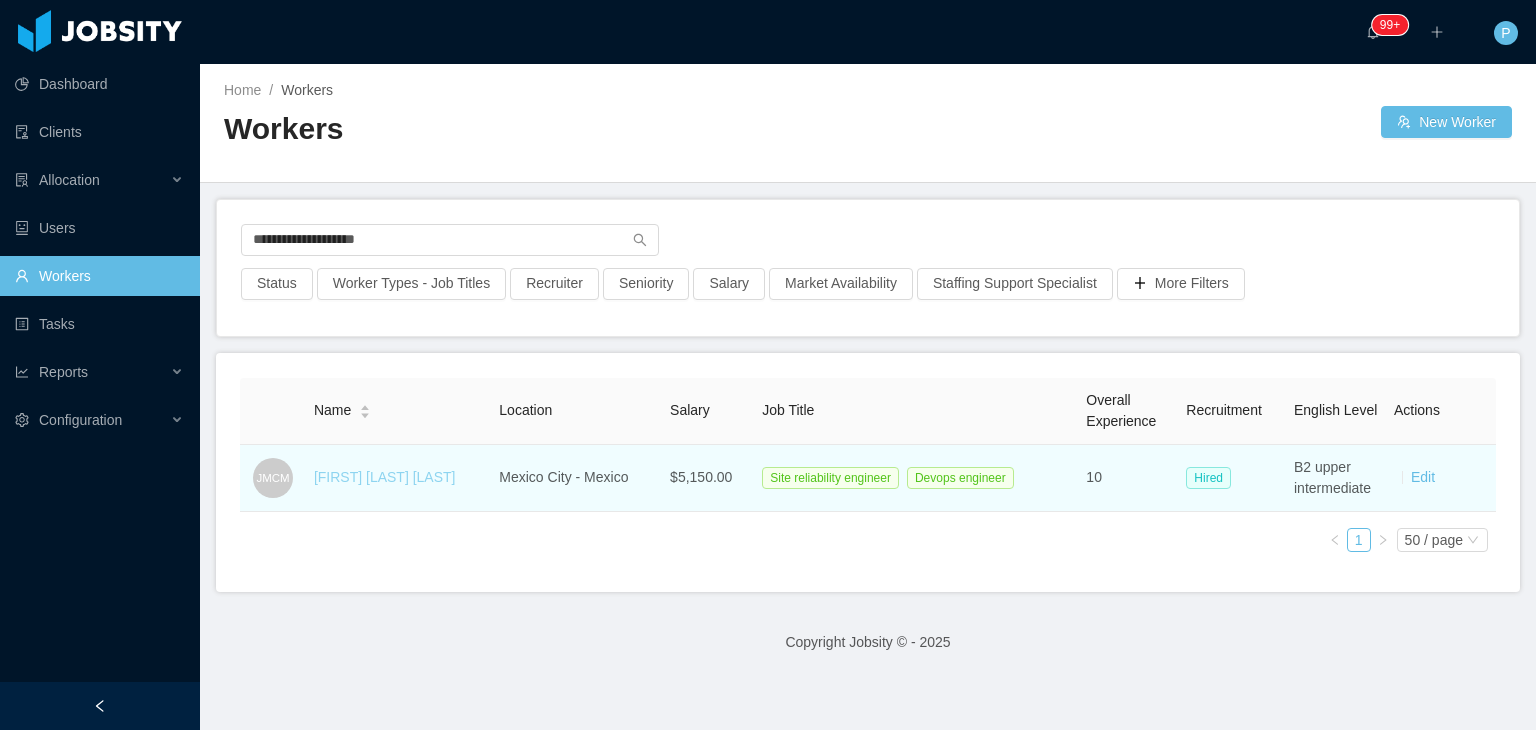 click on "[FIRST] [LAST] [LAST]" at bounding box center [385, 477] 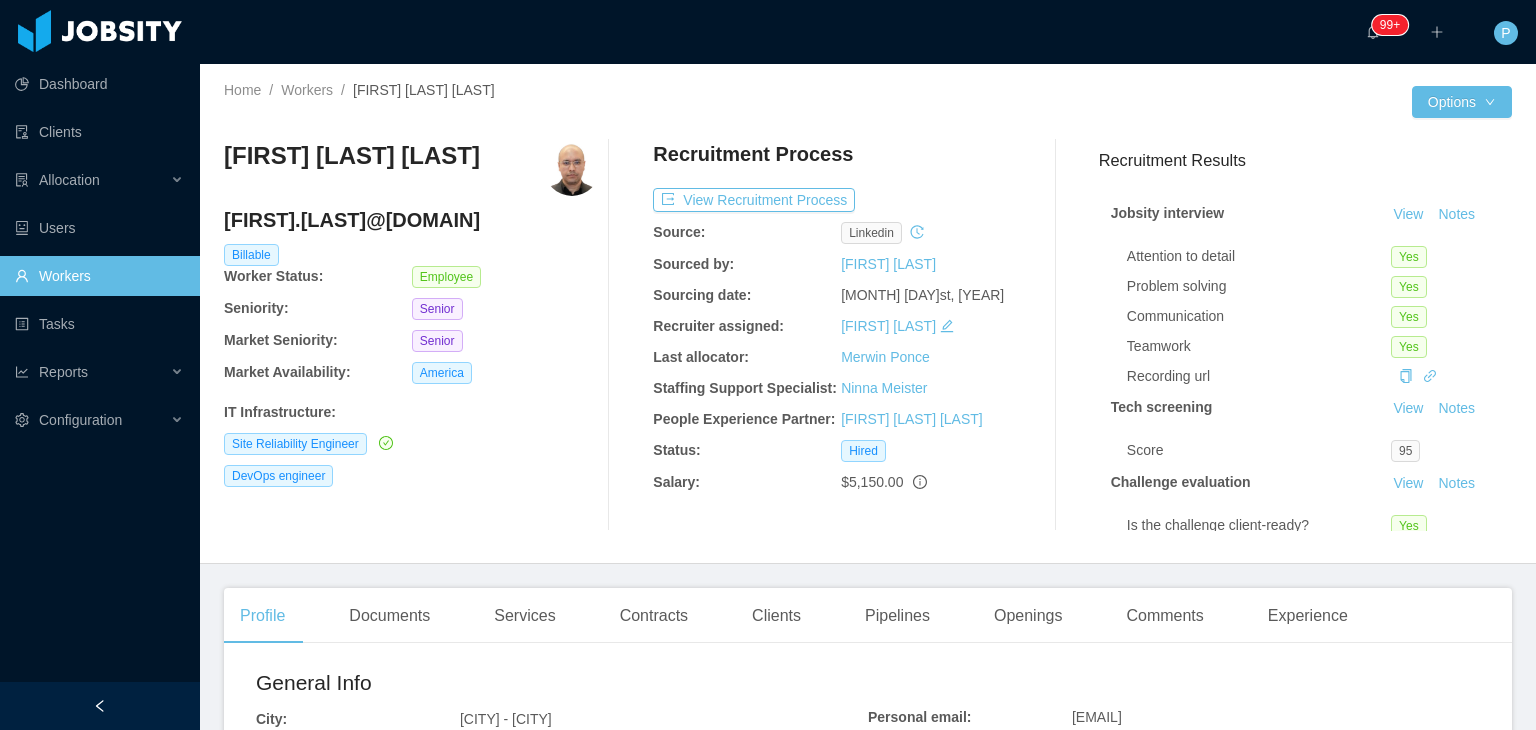 drag, startPoint x: 343, startPoint y: 201, endPoint x: 223, endPoint y: 160, distance: 126.81088 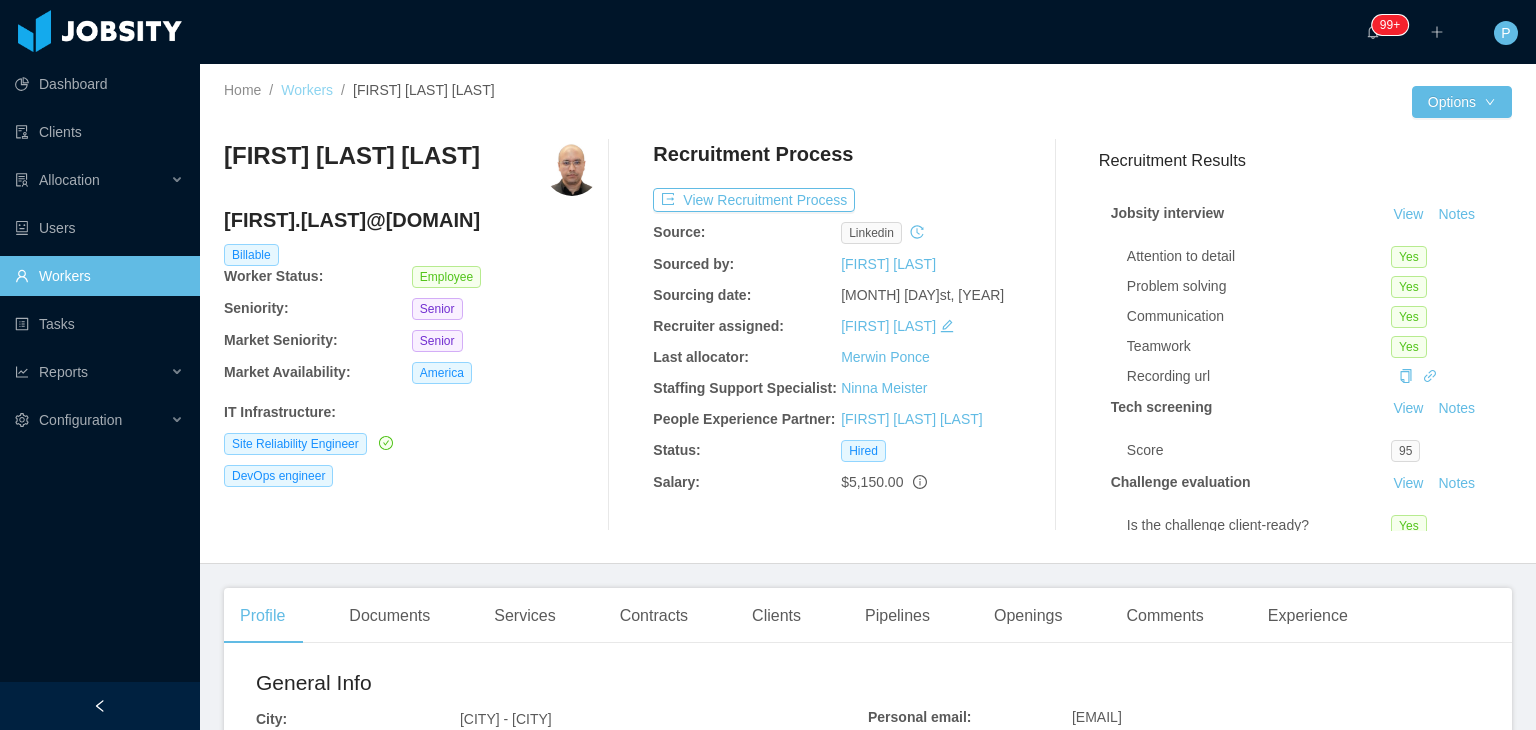 click on "Workers" at bounding box center (307, 90) 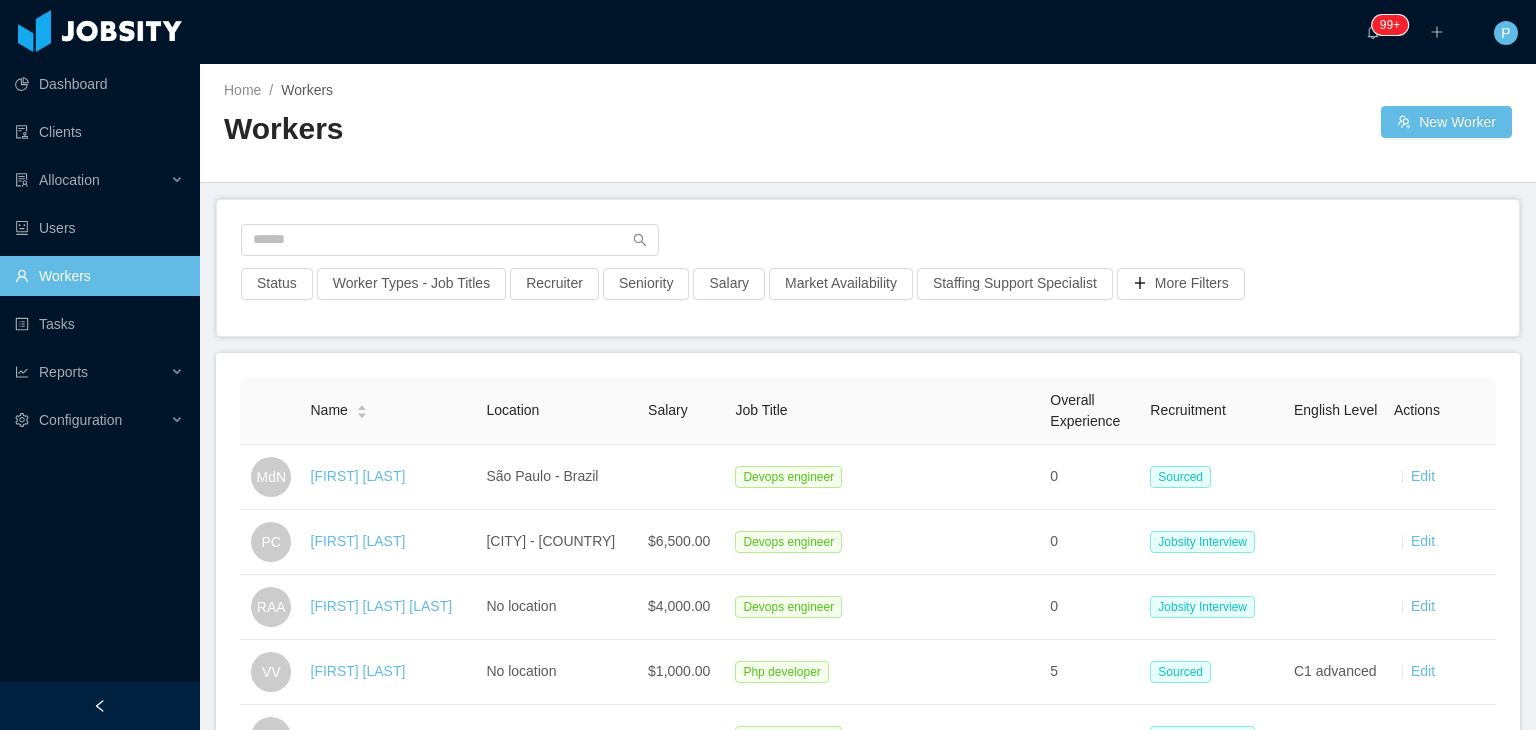 click on "Status Worker Types - Job Titles Recruiter Seniority Salary   Market Availability Staffing Support Specialist More Filters" at bounding box center (868, 268) 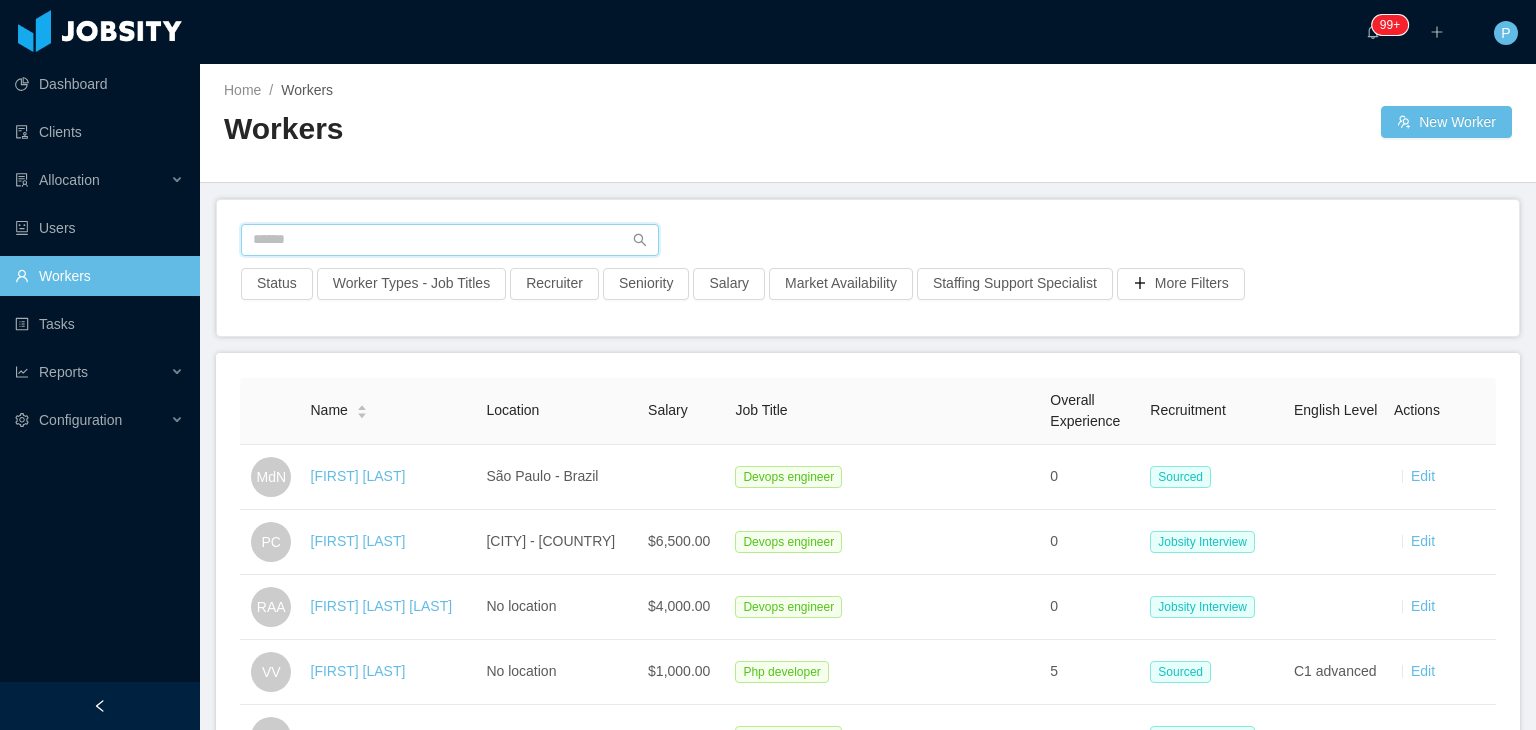 click at bounding box center (450, 240) 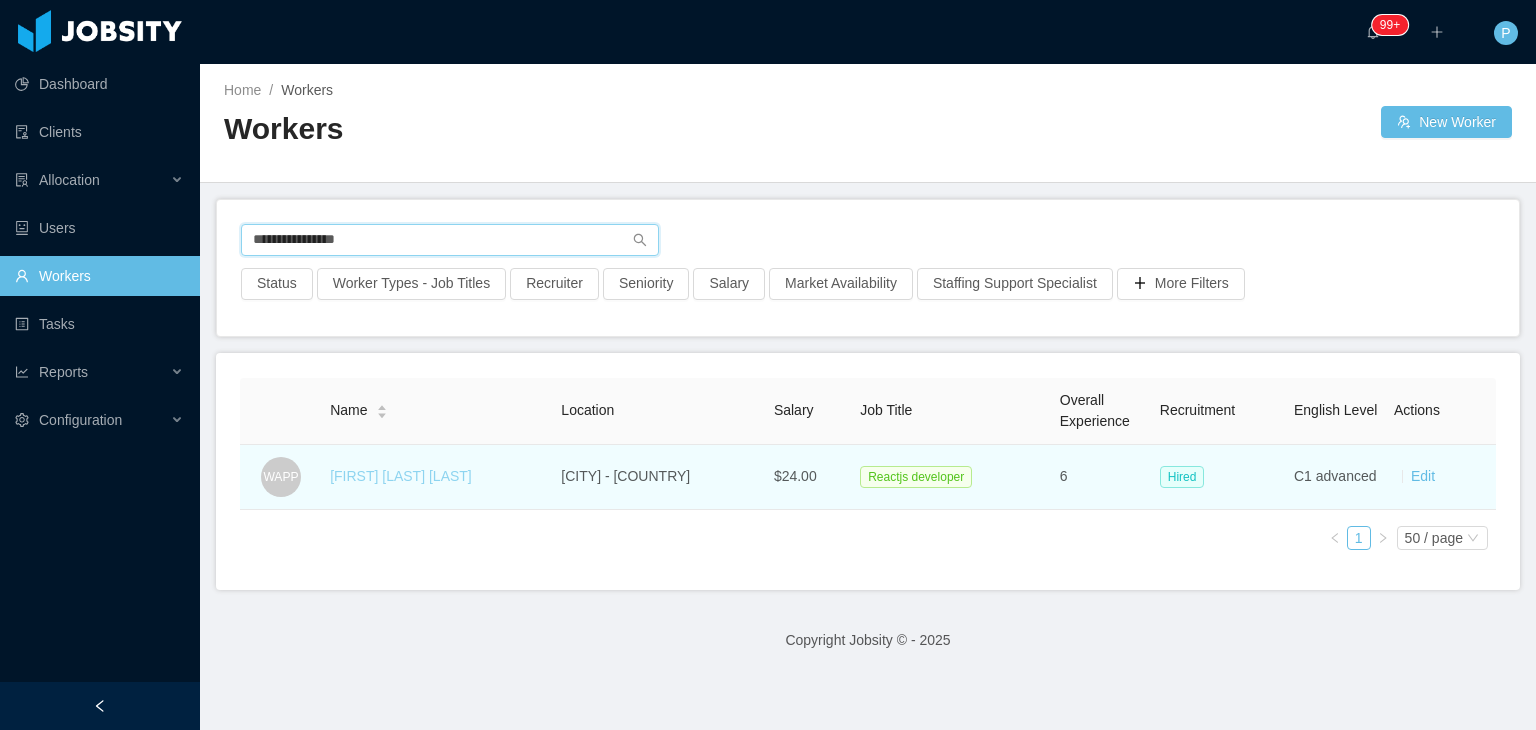 type on "**********" 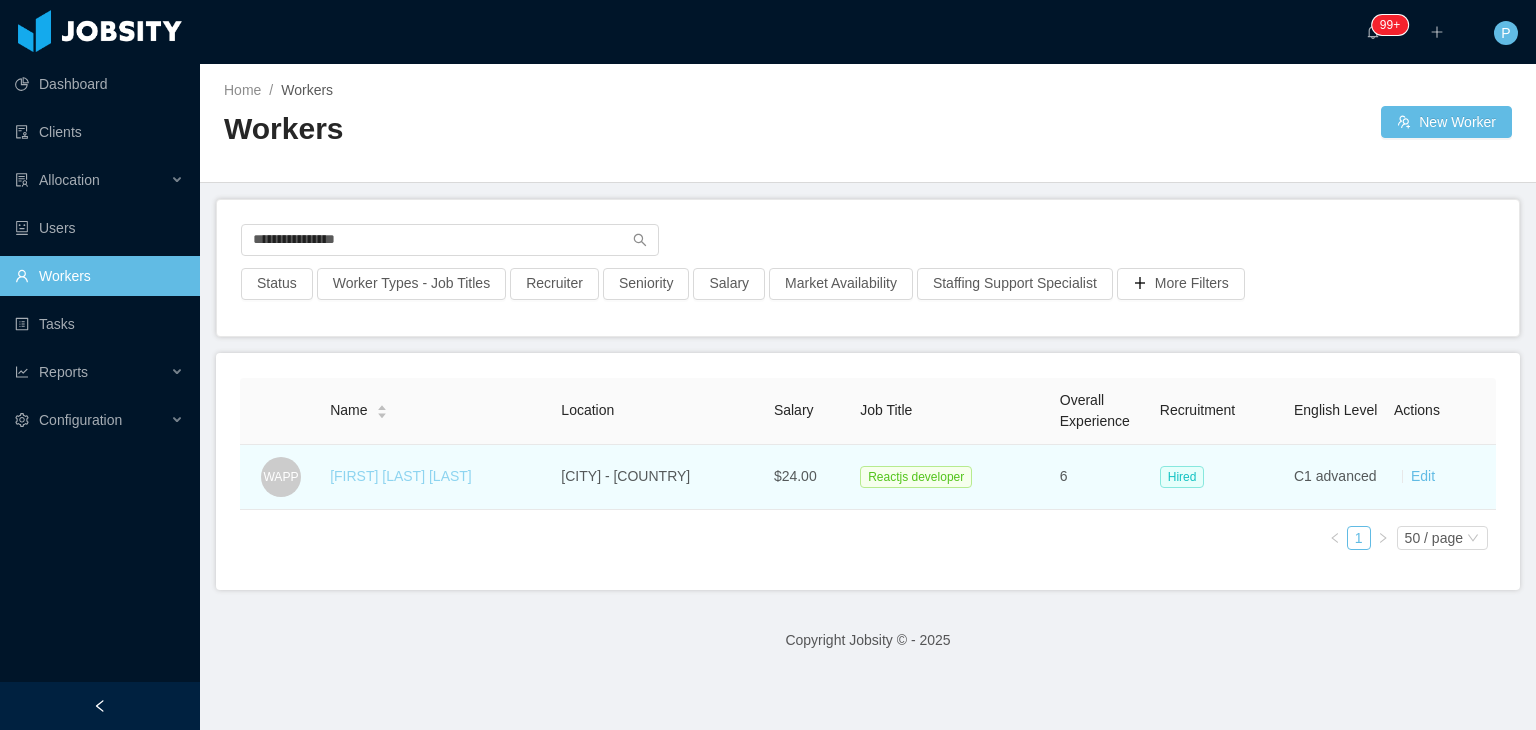 click on "[FIRST] [LAST] [LAST]" at bounding box center [401, 476] 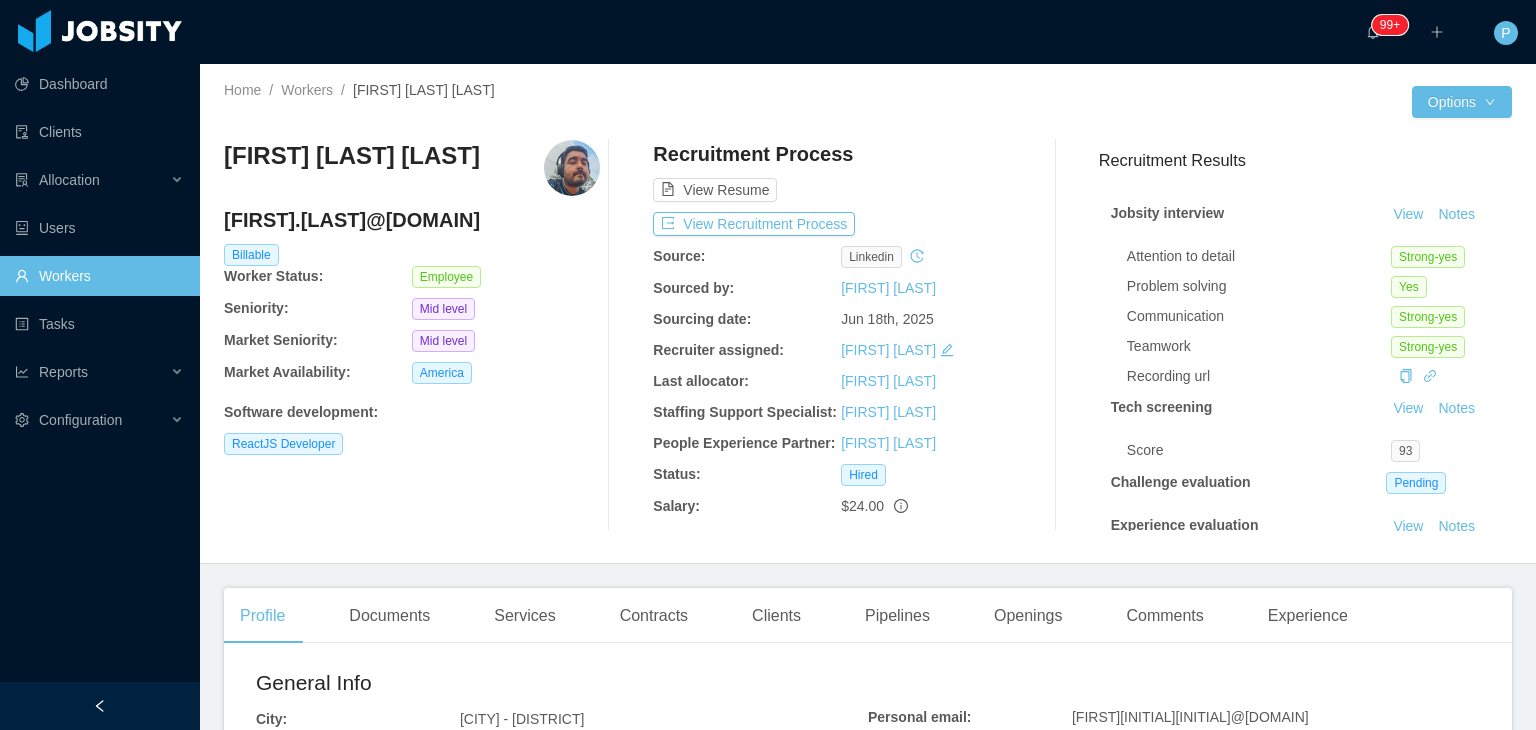 drag, startPoint x: 304, startPoint y: 193, endPoint x: 229, endPoint y: 164, distance: 80.411446 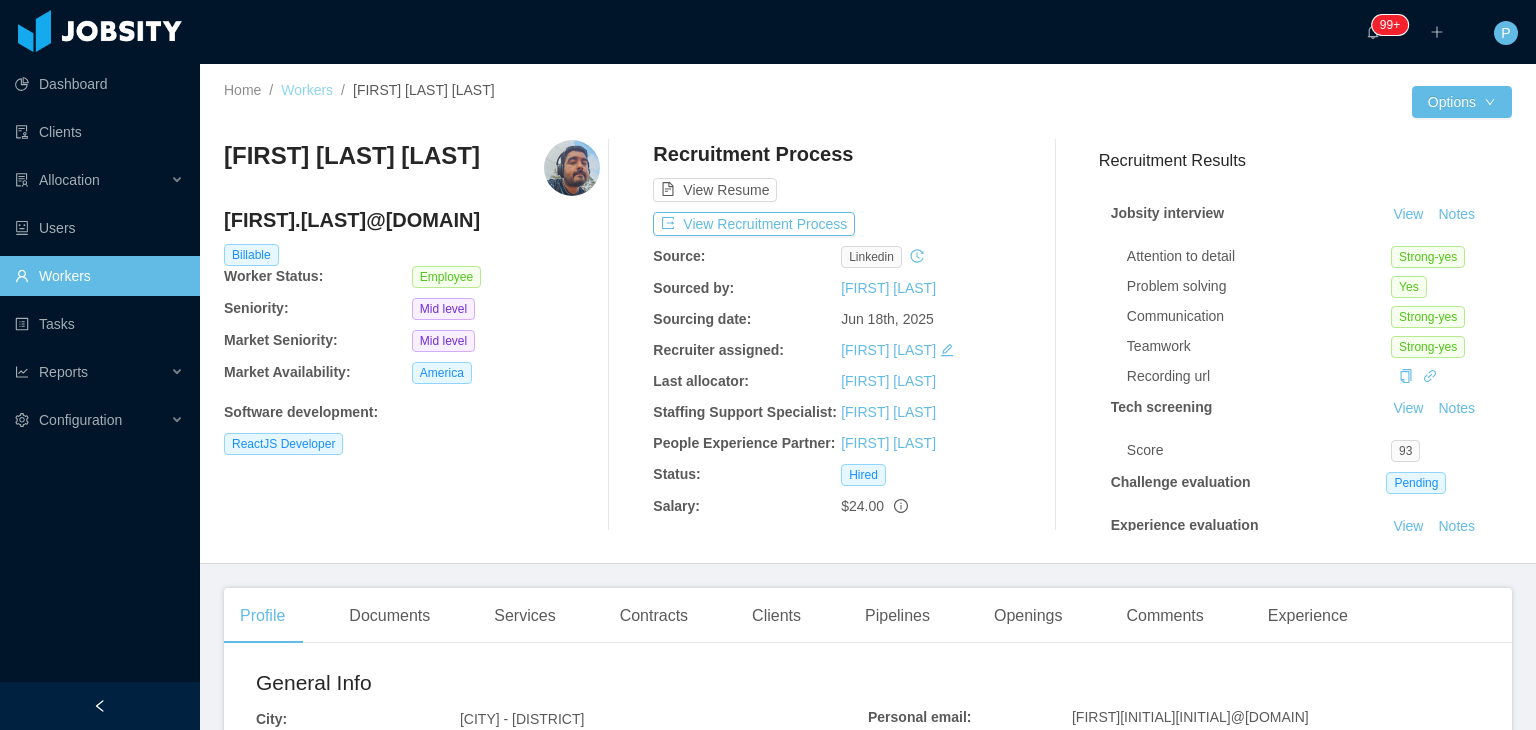 click on "Workers" at bounding box center [307, 90] 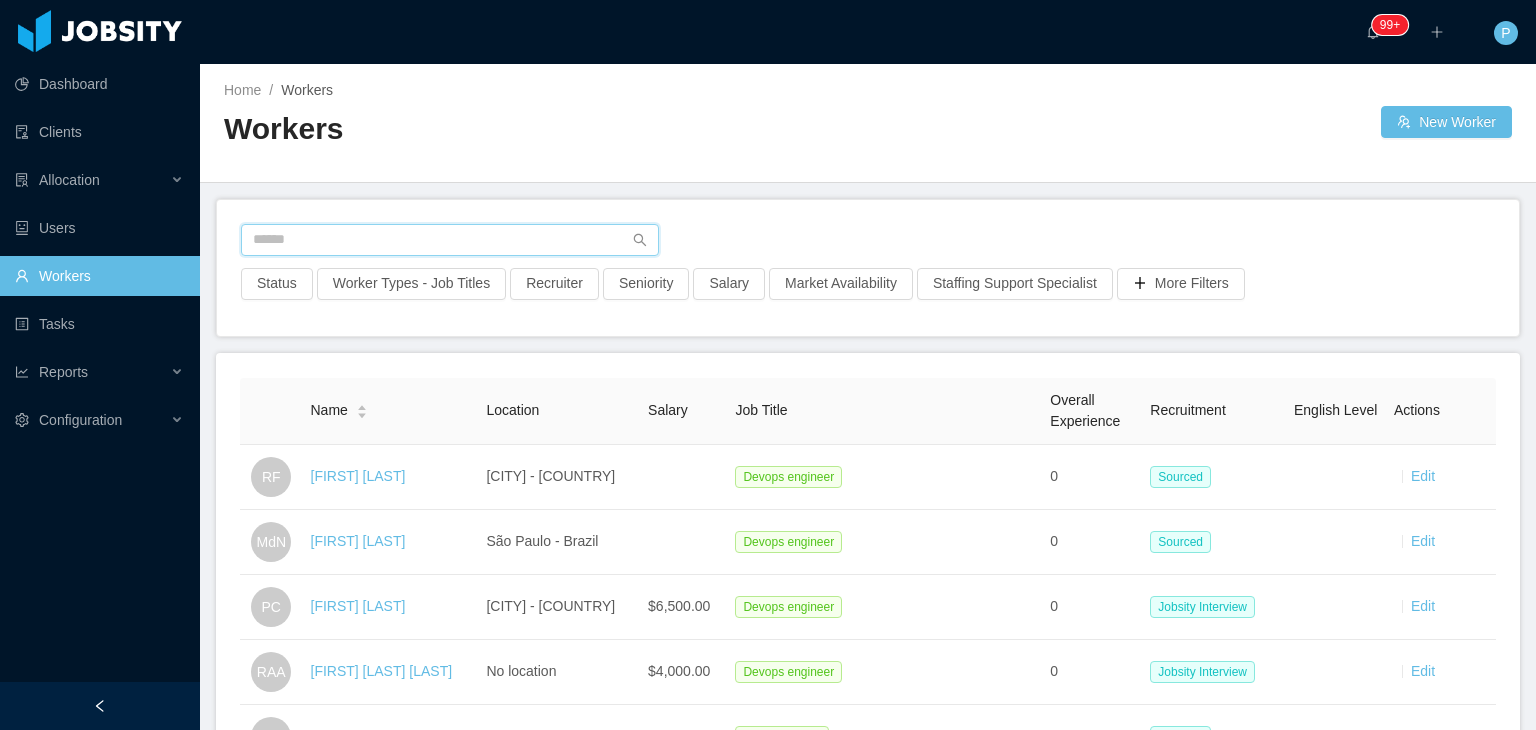 click at bounding box center [450, 240] 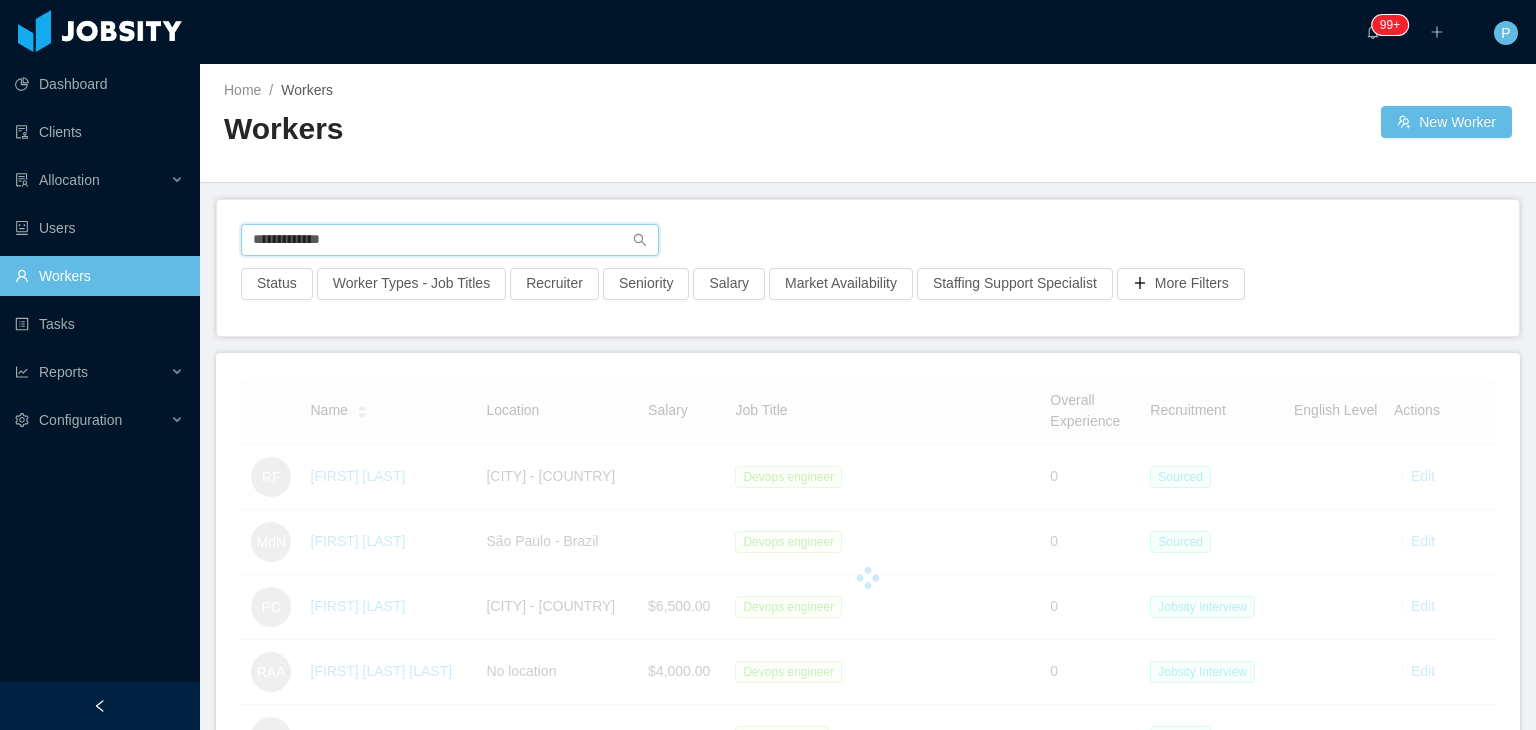 click on "**********" at bounding box center [450, 240] 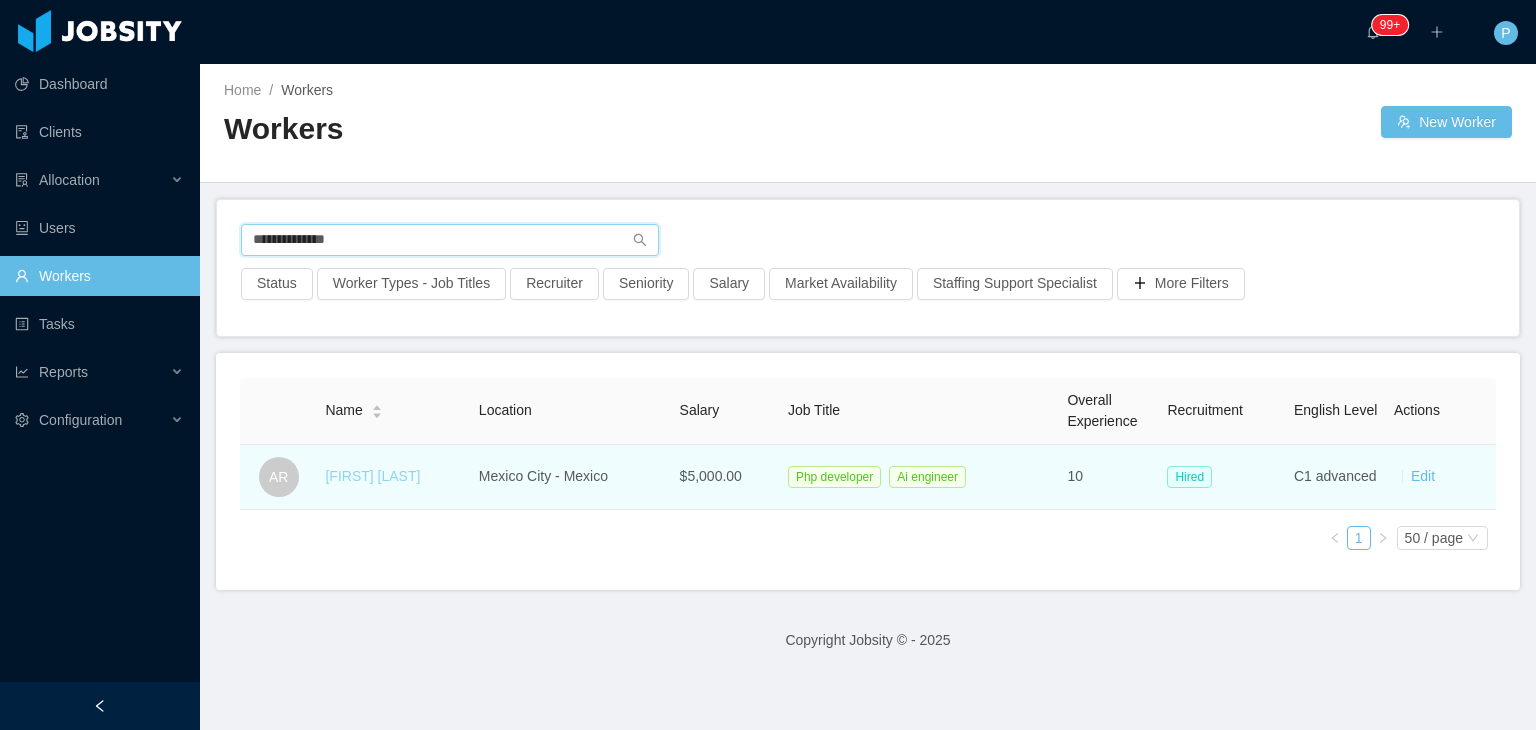 type on "**********" 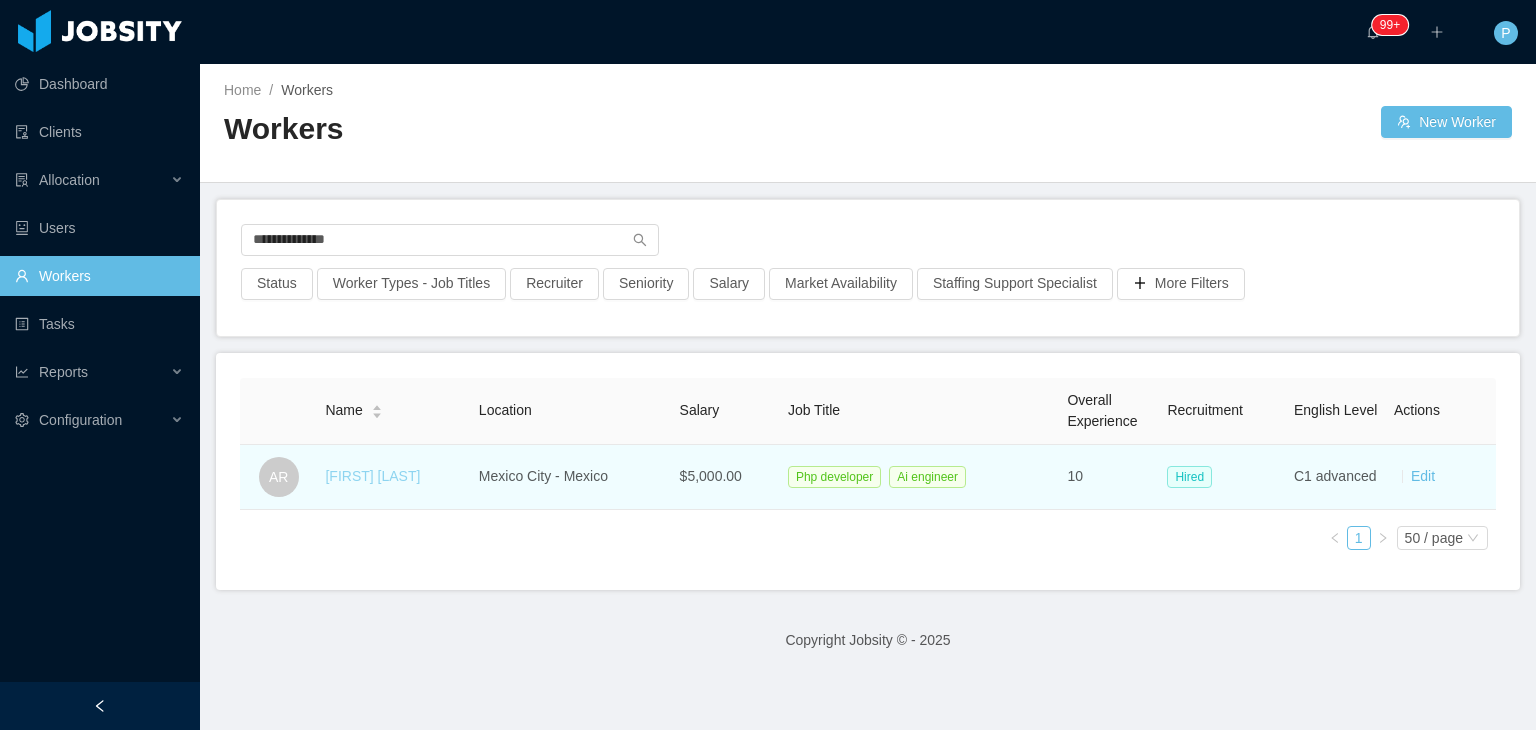 click on "[FIRST] [LAST]" at bounding box center [372, 476] 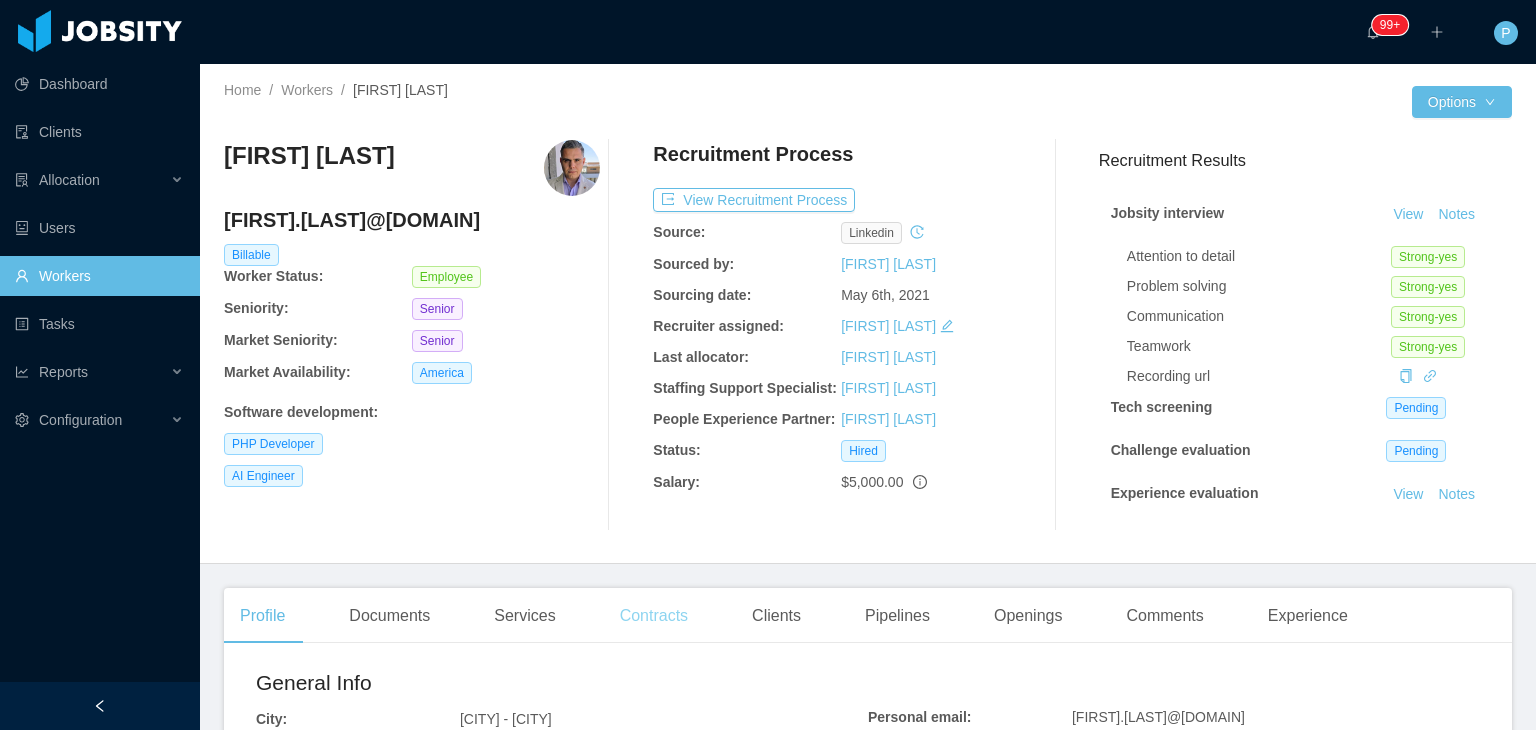 click on "Contracts" at bounding box center [654, 616] 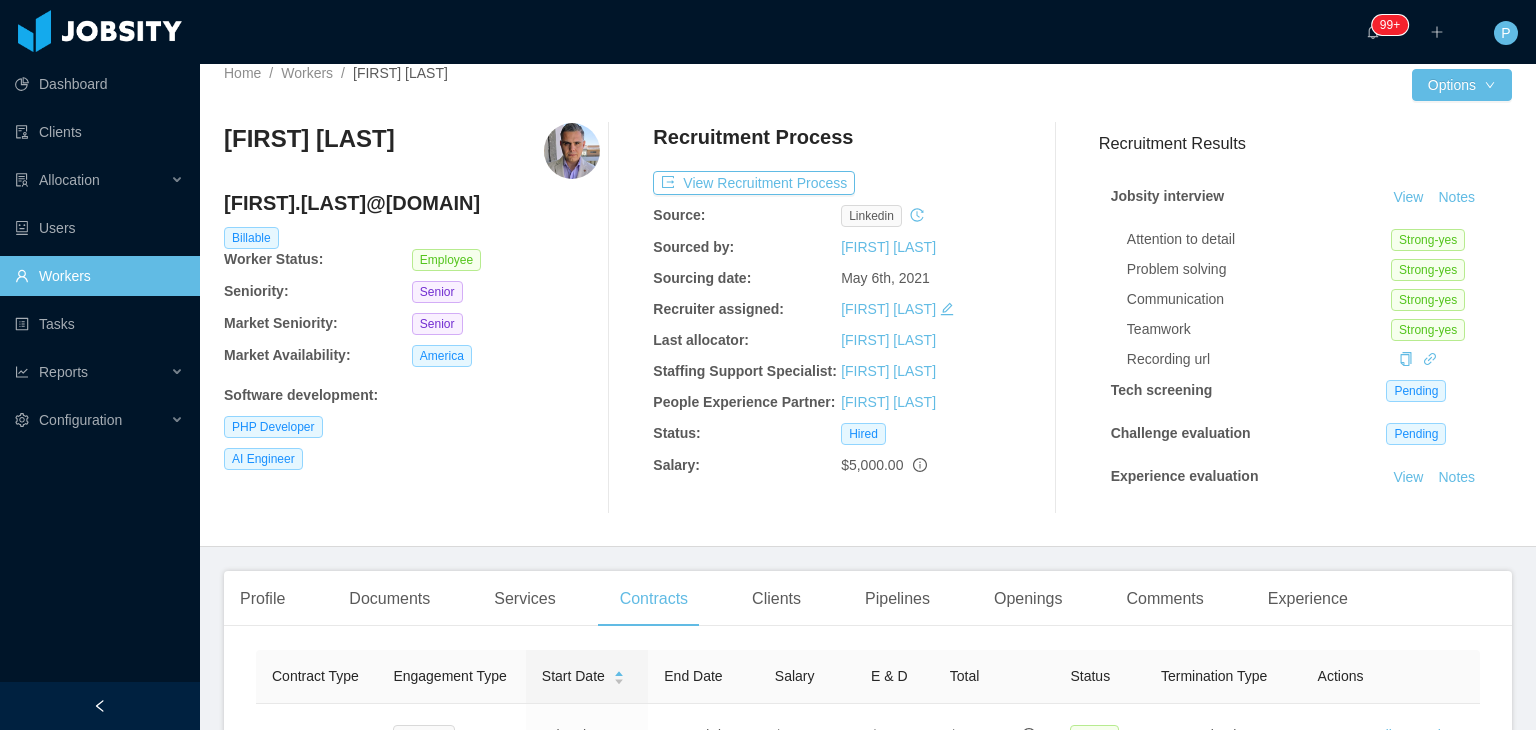 scroll, scrollTop: 0, scrollLeft: 0, axis: both 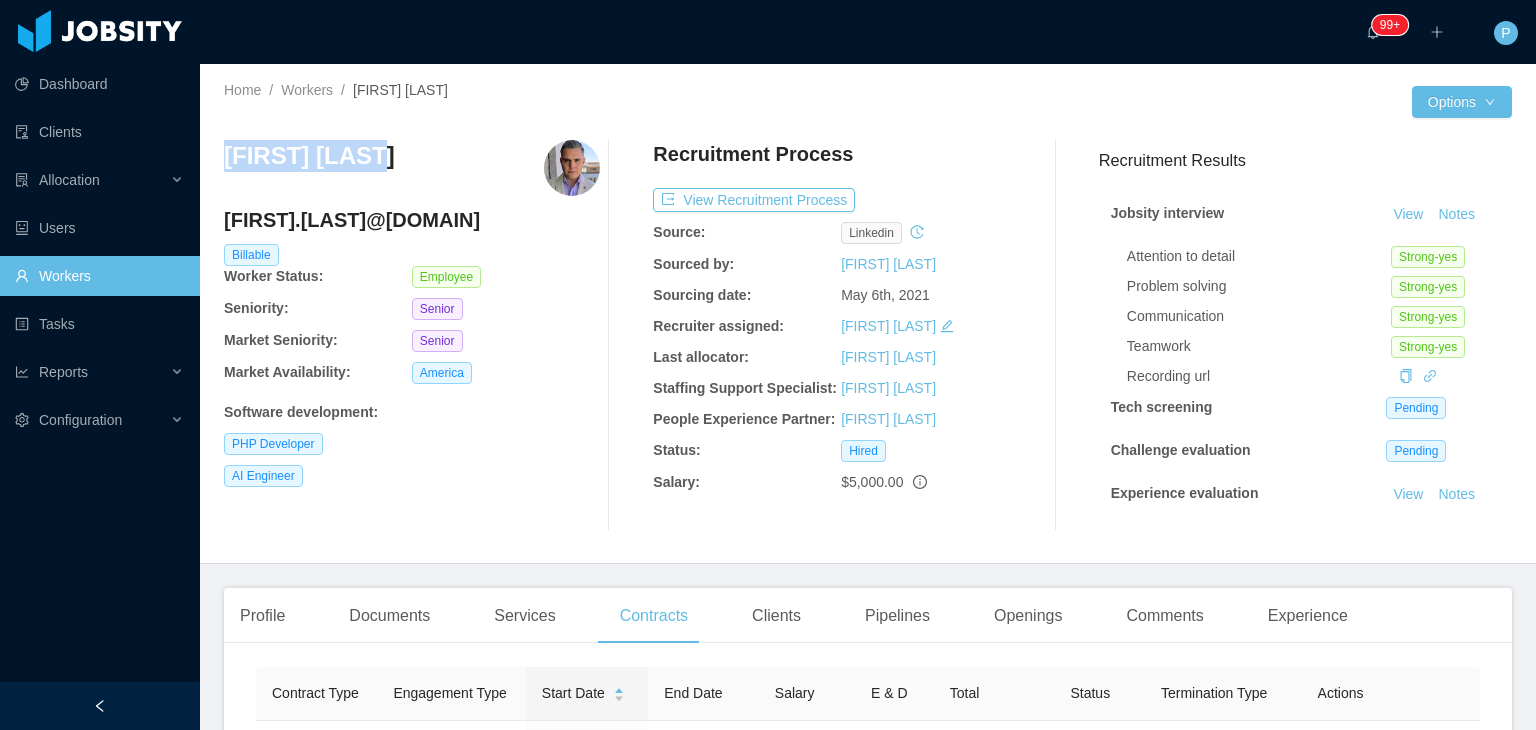 drag, startPoint x: 380, startPoint y: 169, endPoint x: 230, endPoint y: 182, distance: 150.56229 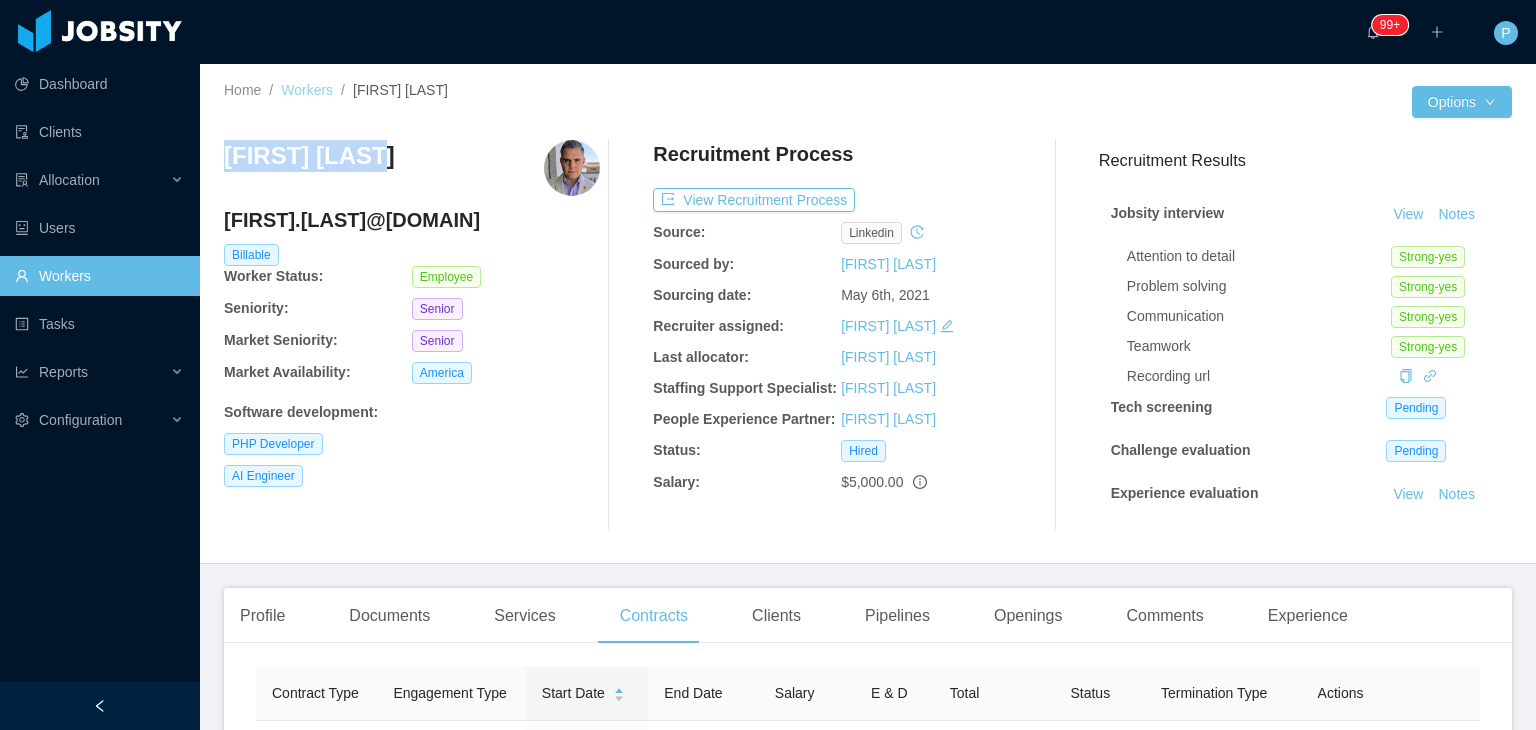 click on "Workers" at bounding box center (307, 90) 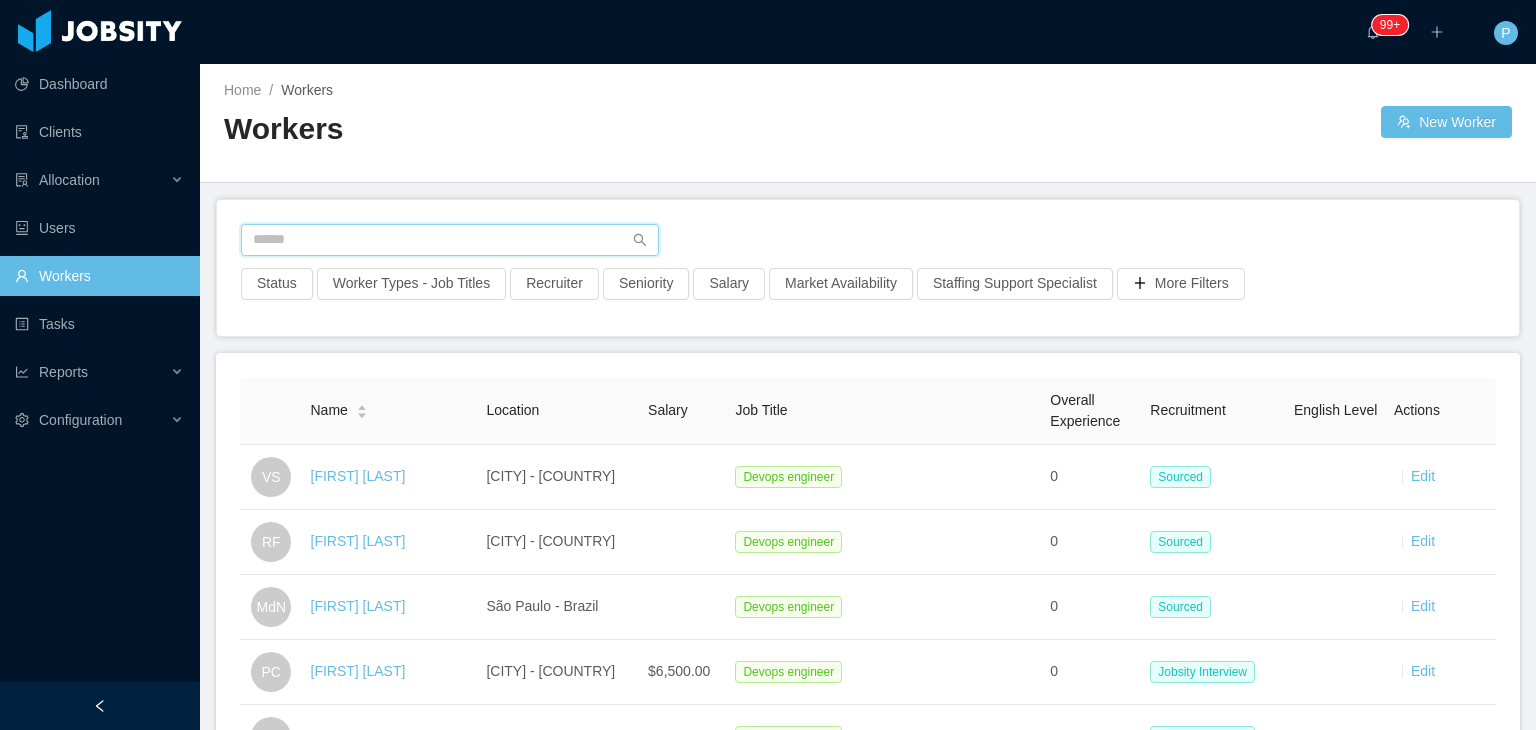 click at bounding box center [450, 240] 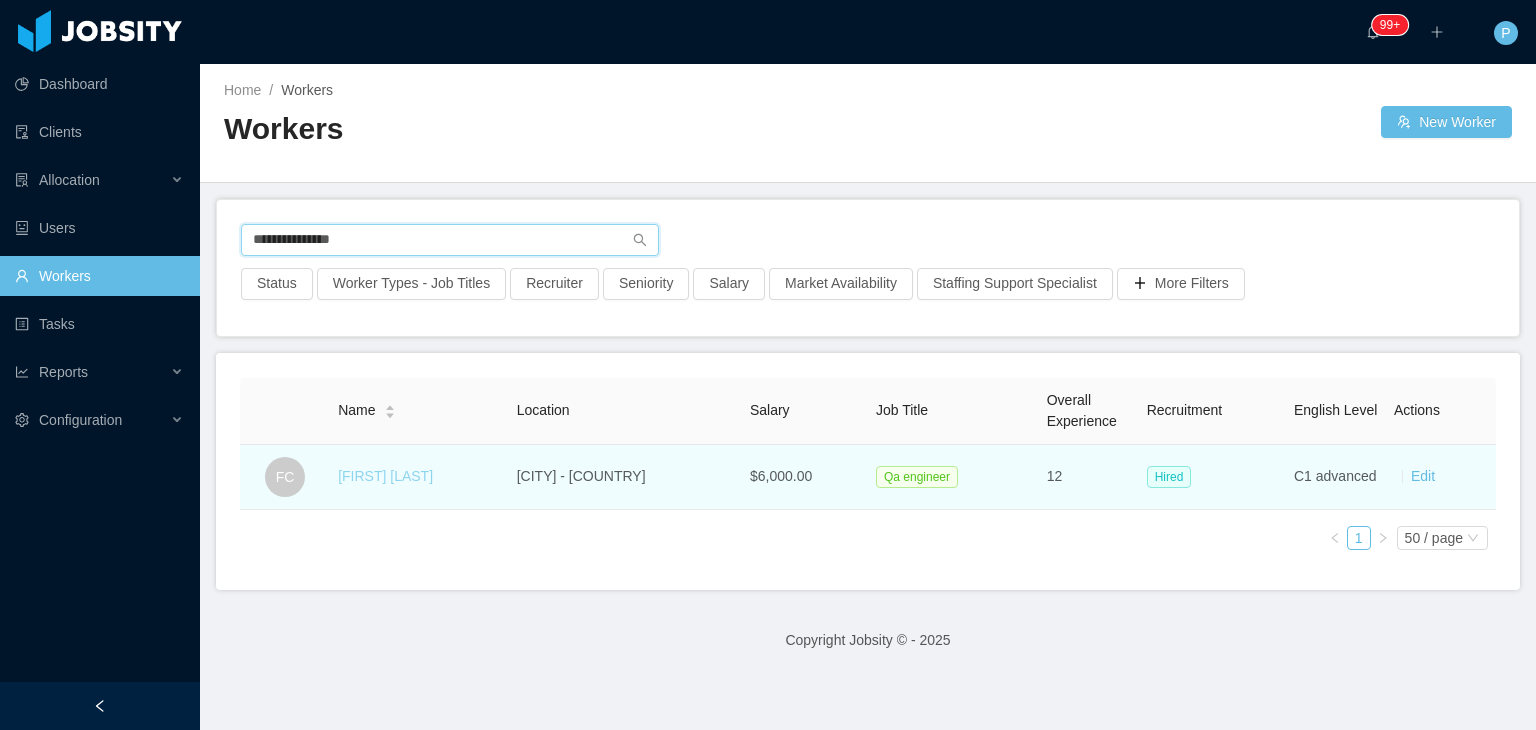 type on "**********" 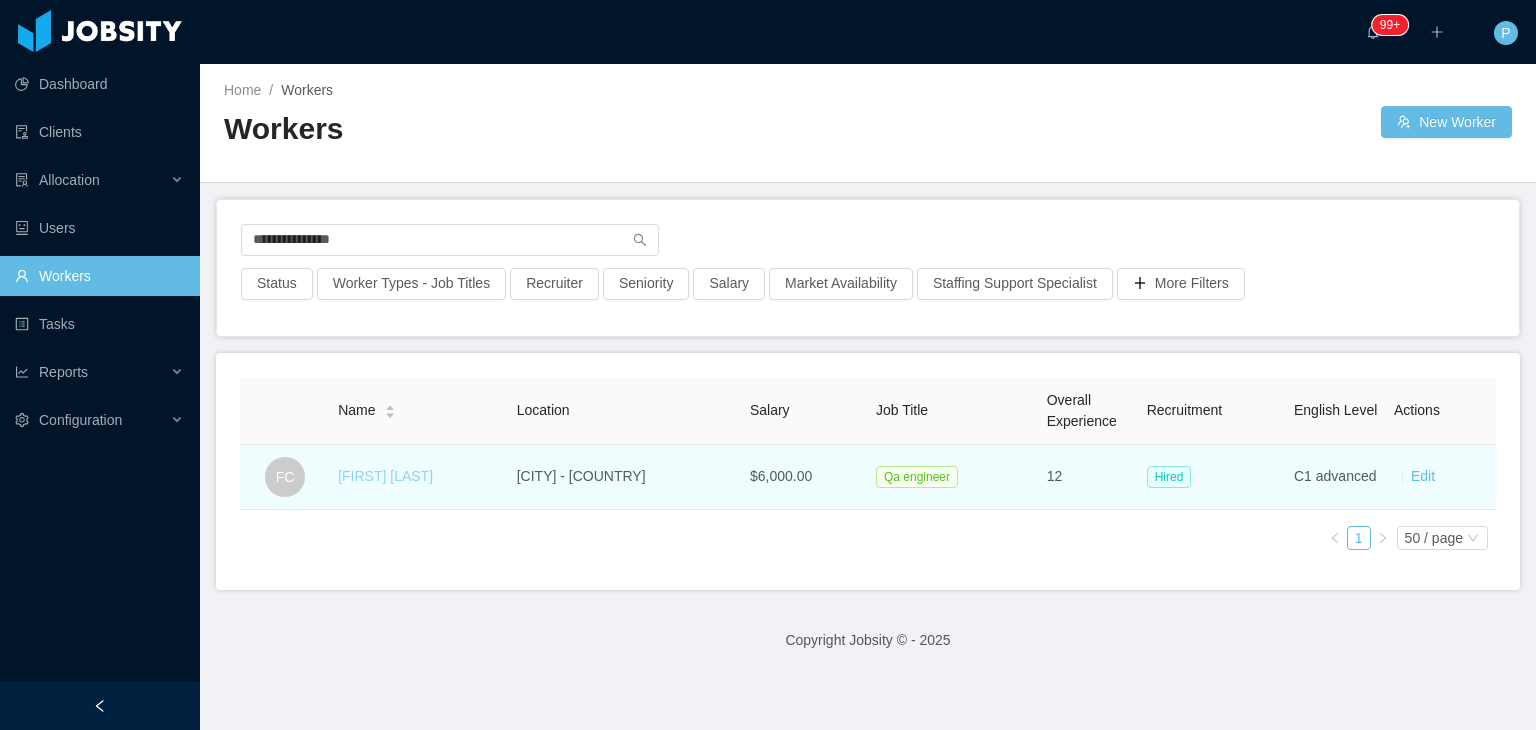 click on "[FIRST] [LAST]" at bounding box center (385, 476) 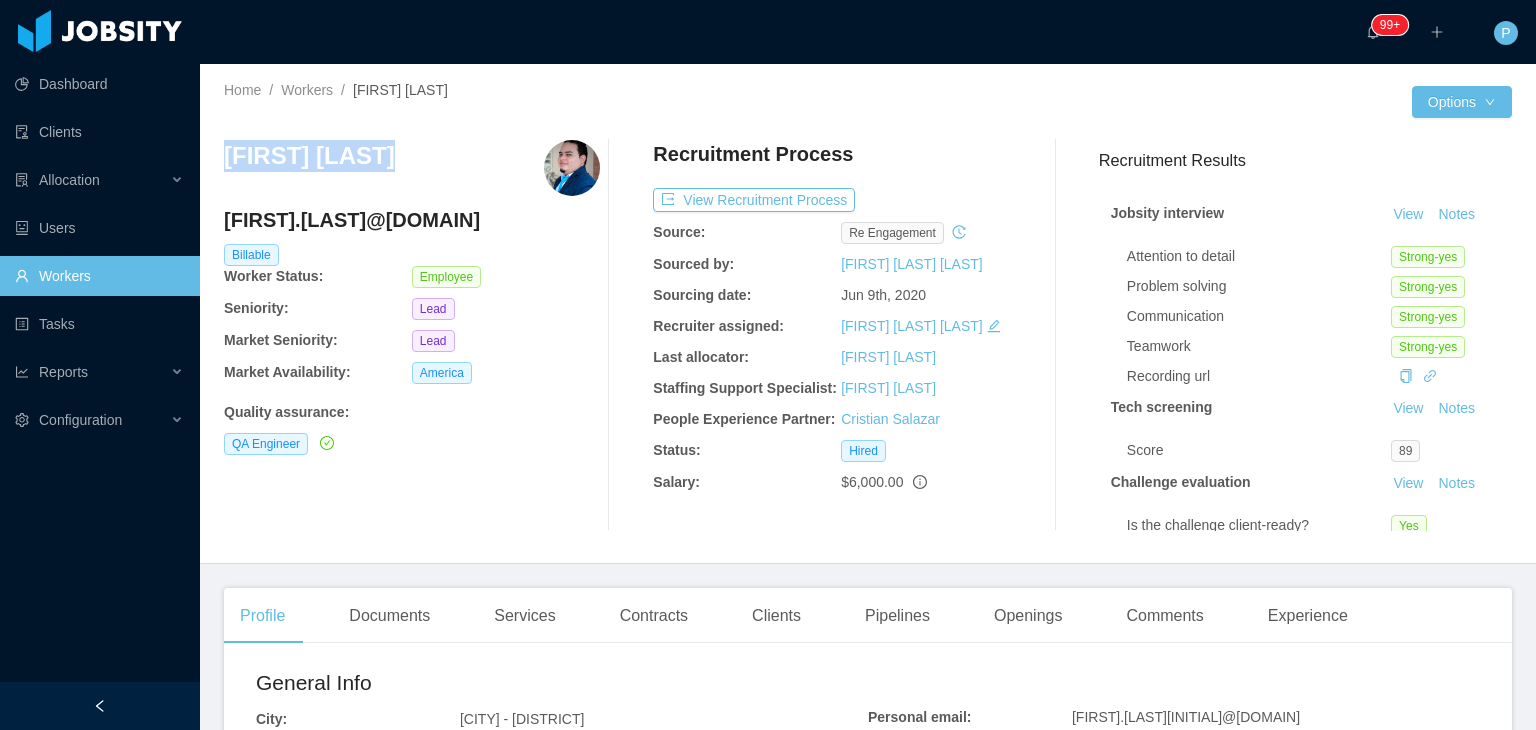 drag, startPoint x: 397, startPoint y: 169, endPoint x: 225, endPoint y: 165, distance: 172.04651 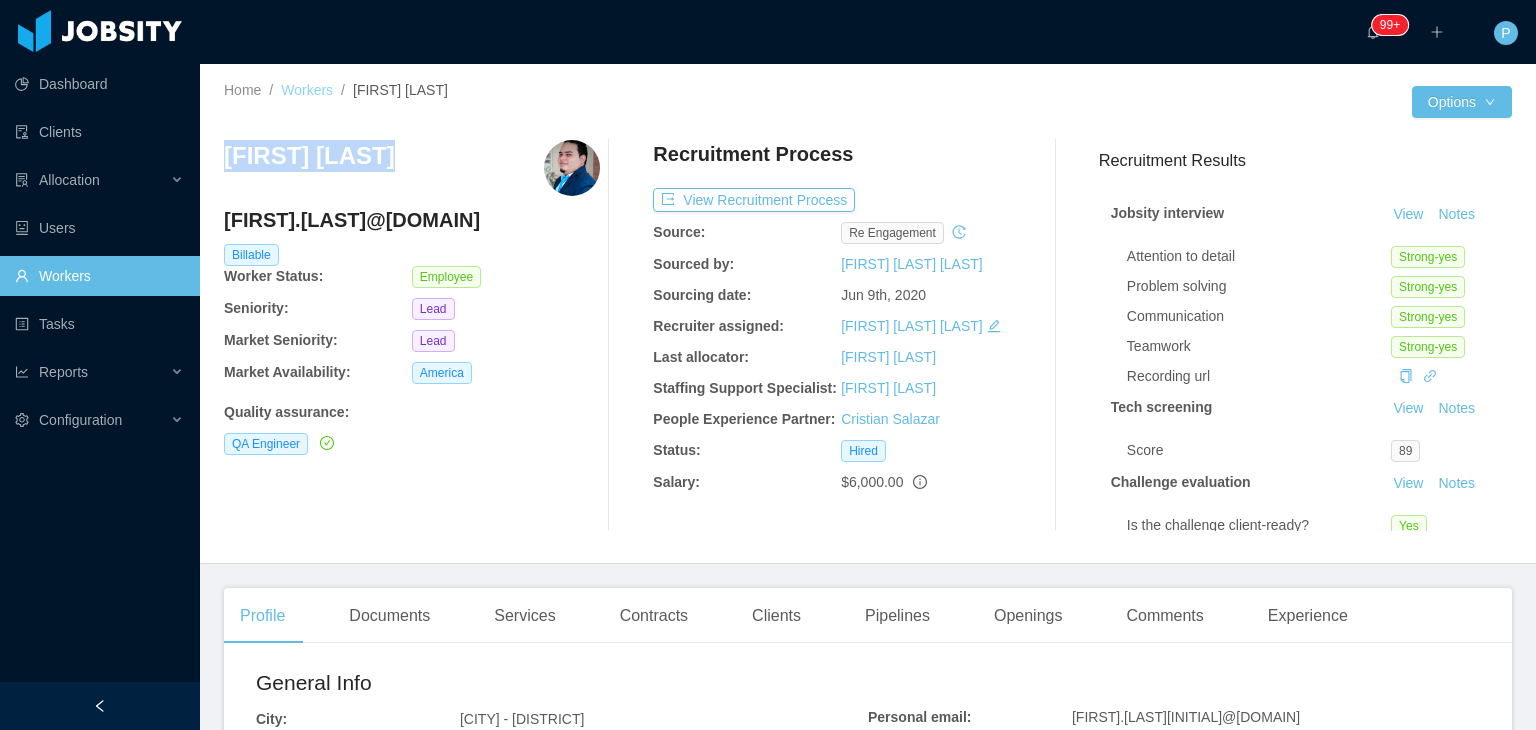 click on "Workers" at bounding box center [307, 90] 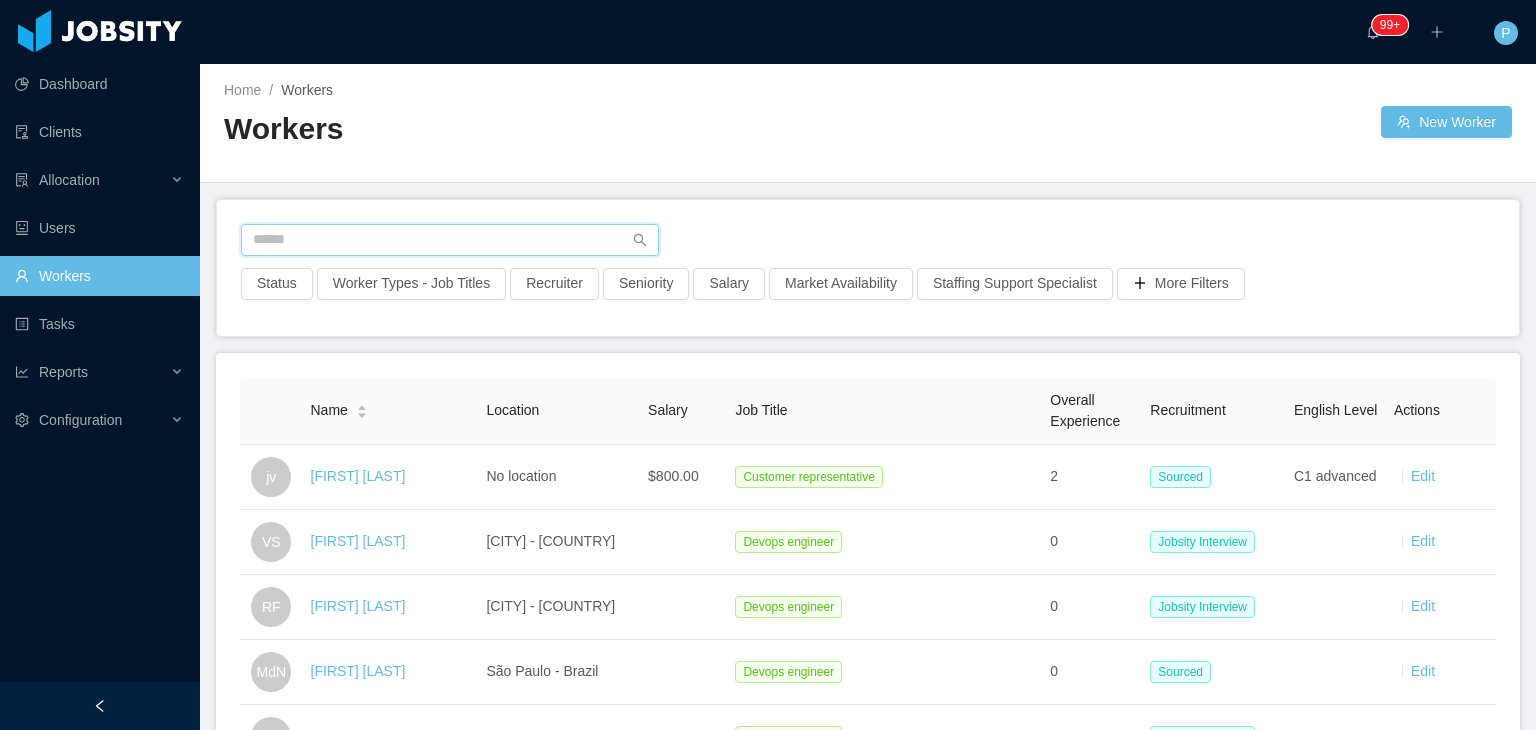 click at bounding box center [450, 240] 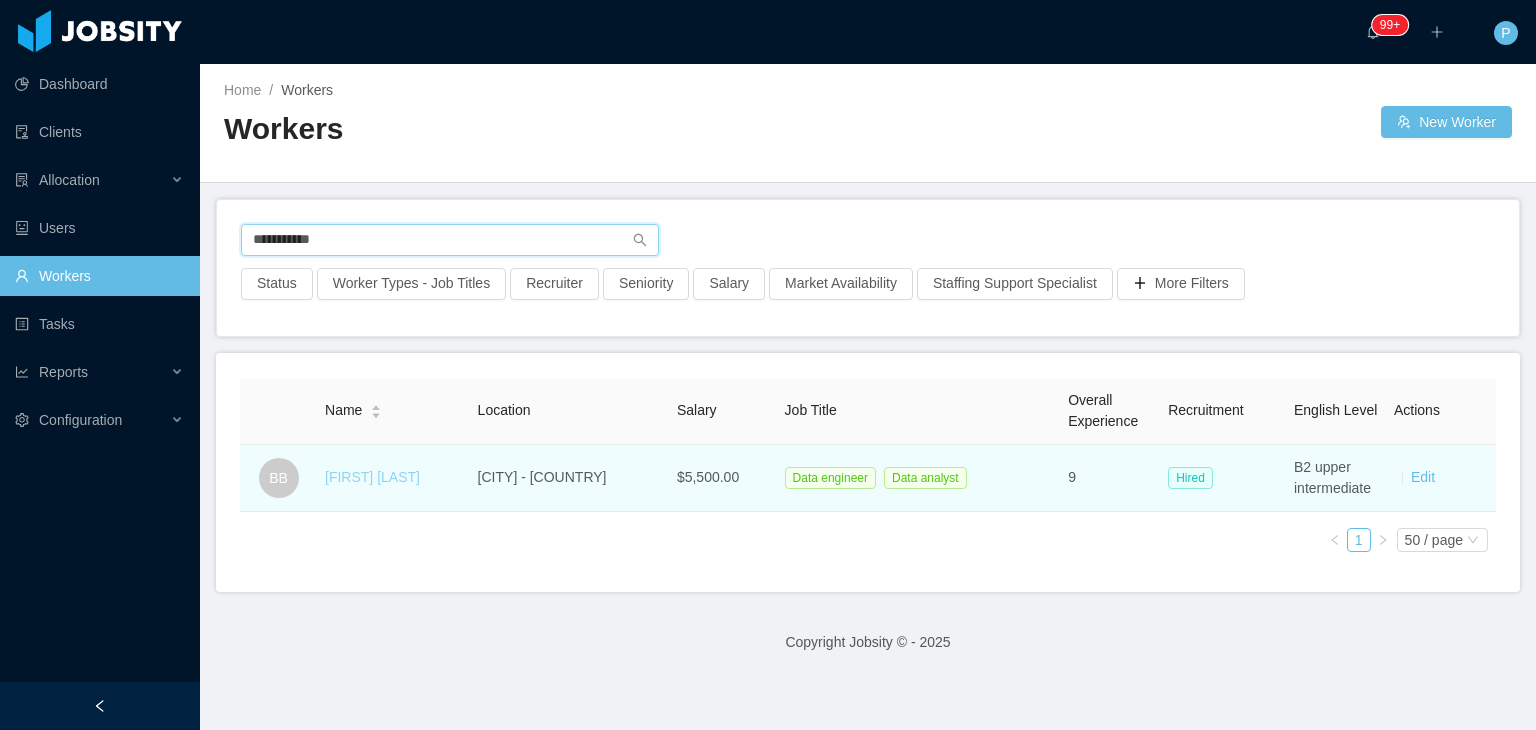 type on "**********" 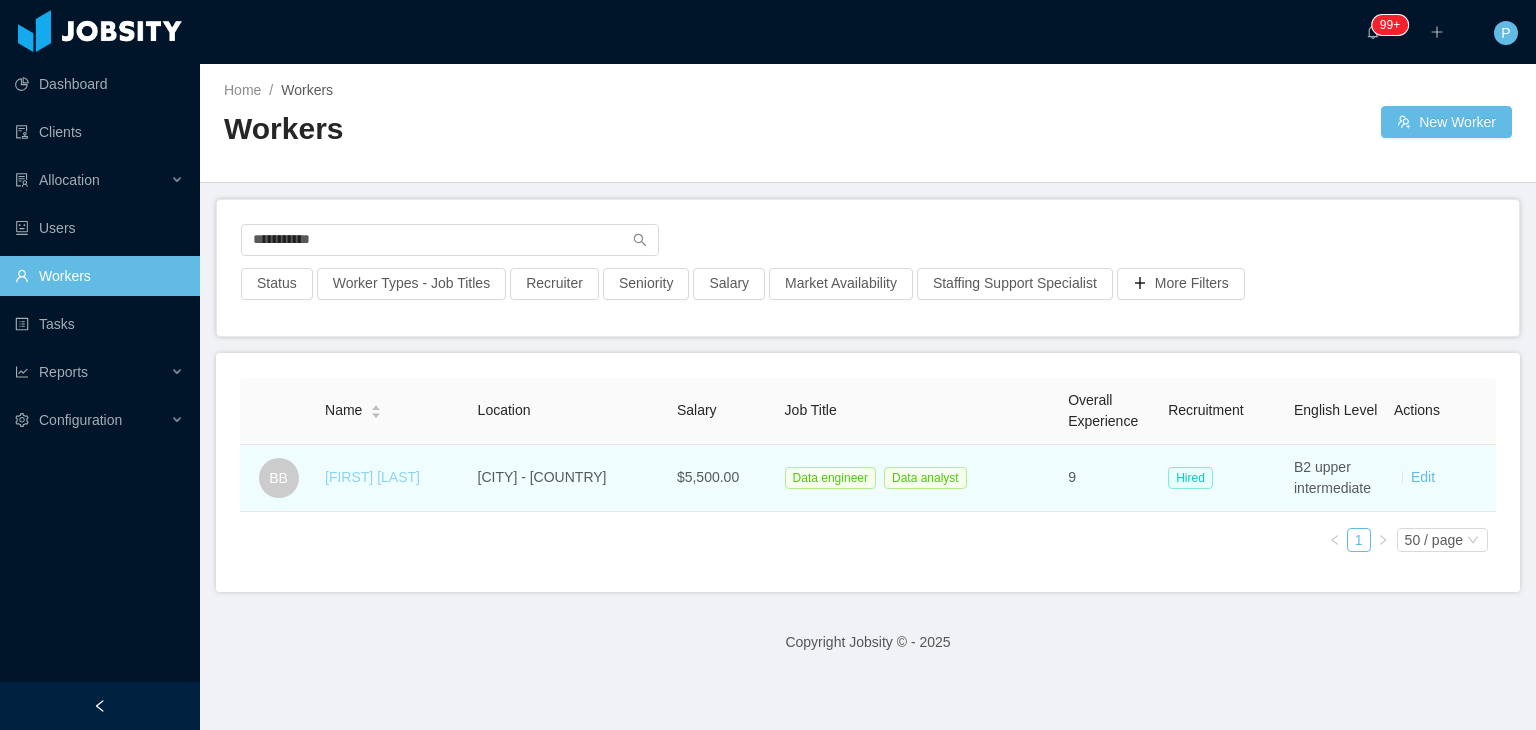 click on "[FIRST] [LAST]" at bounding box center [372, 477] 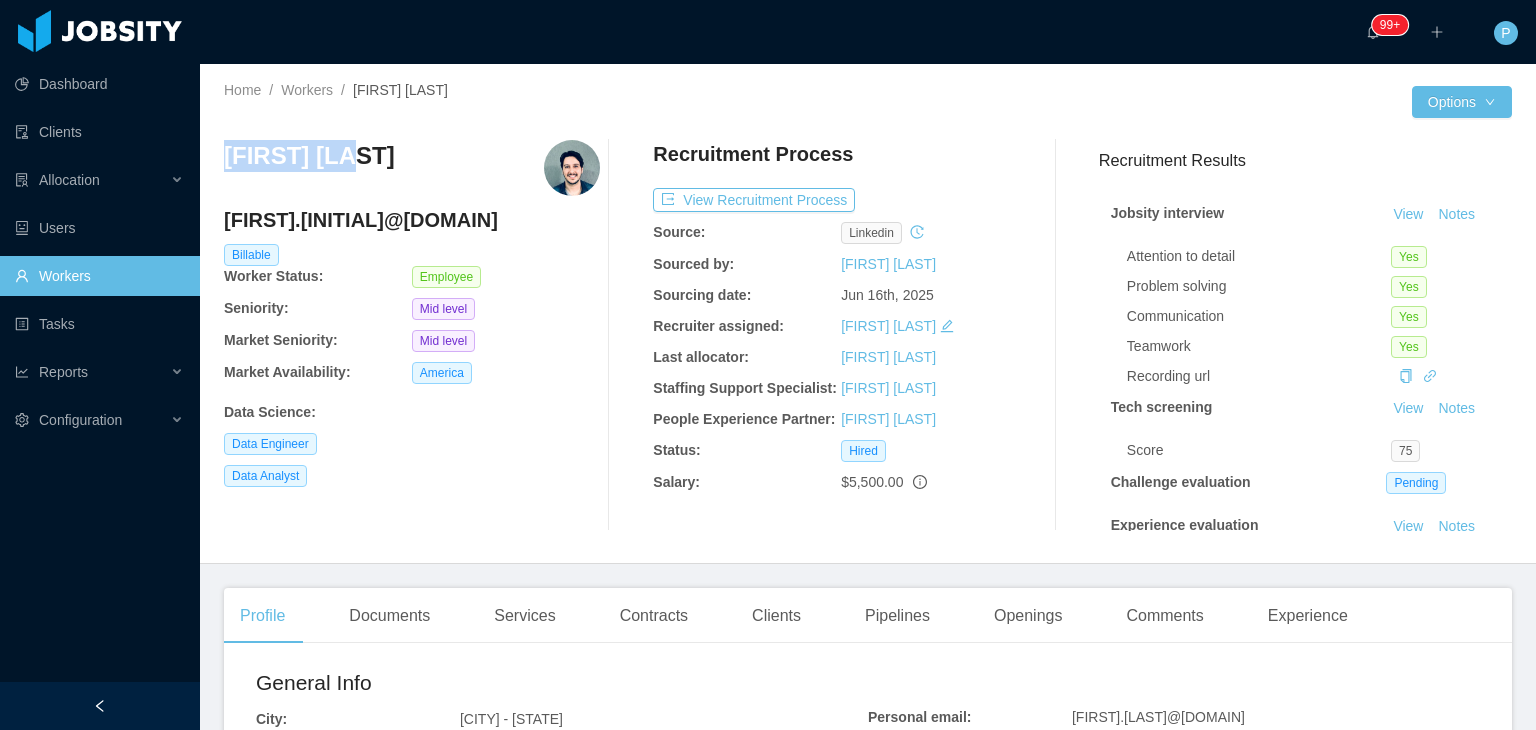 drag, startPoint x: 376, startPoint y: 173, endPoint x: 224, endPoint y: 169, distance: 152.05263 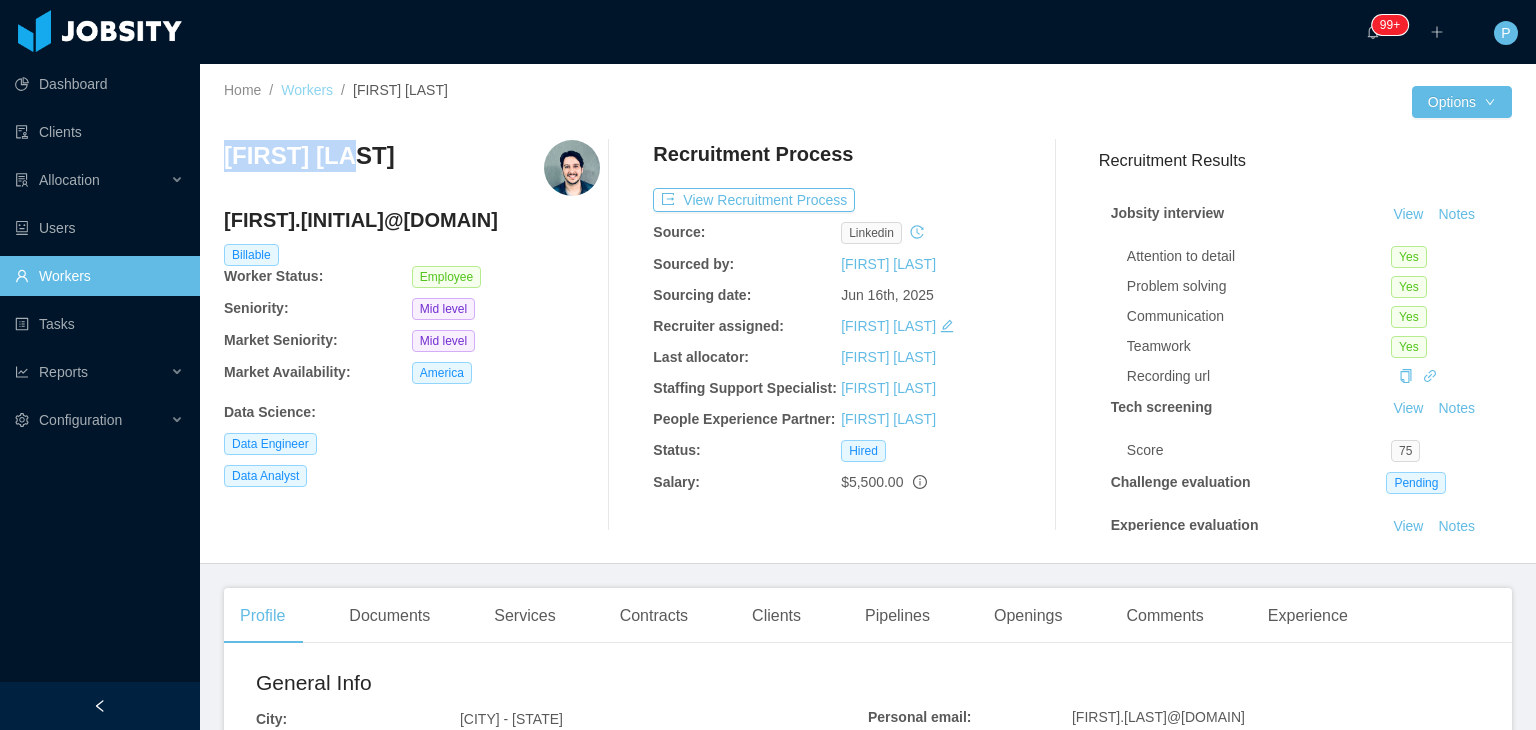 click on "Workers" at bounding box center (307, 90) 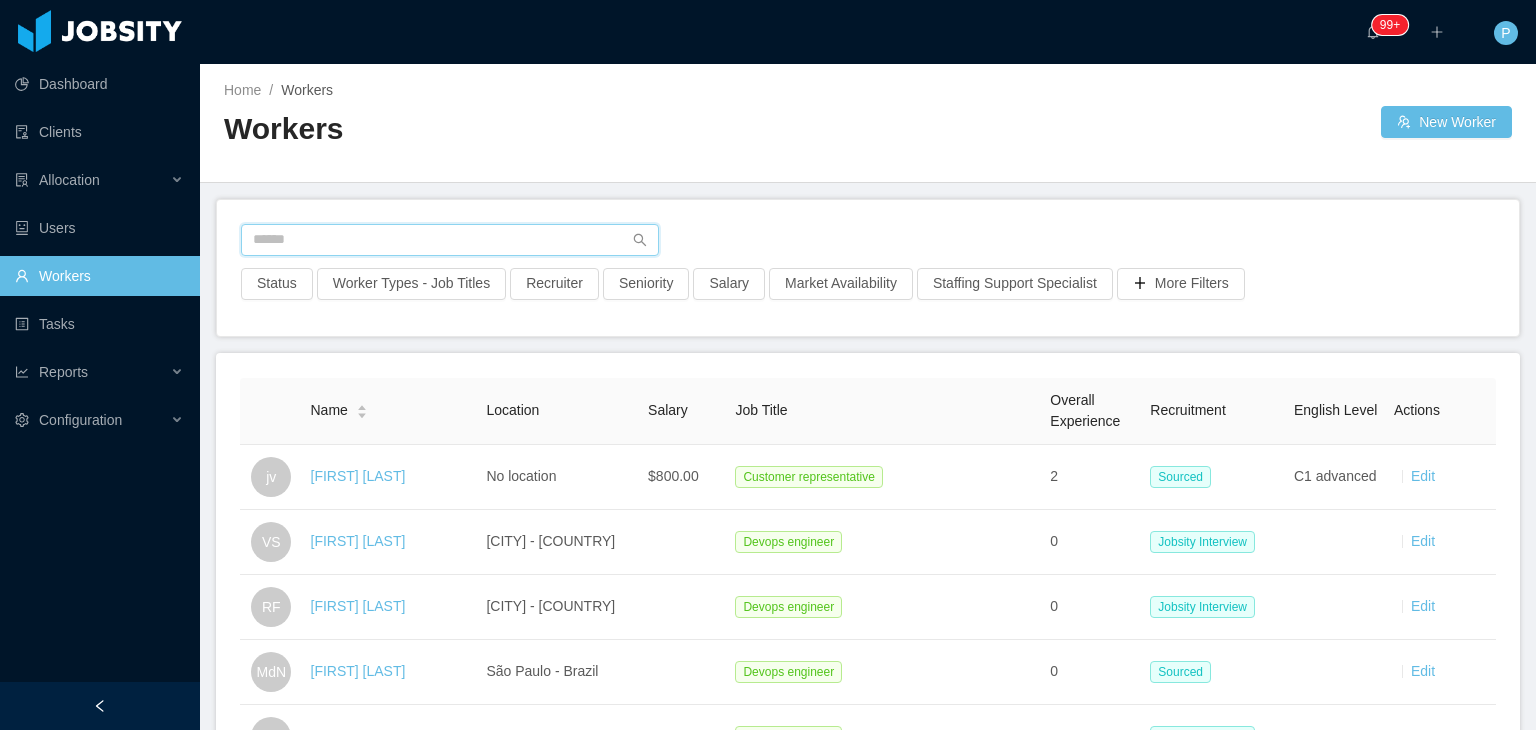 click at bounding box center [450, 240] 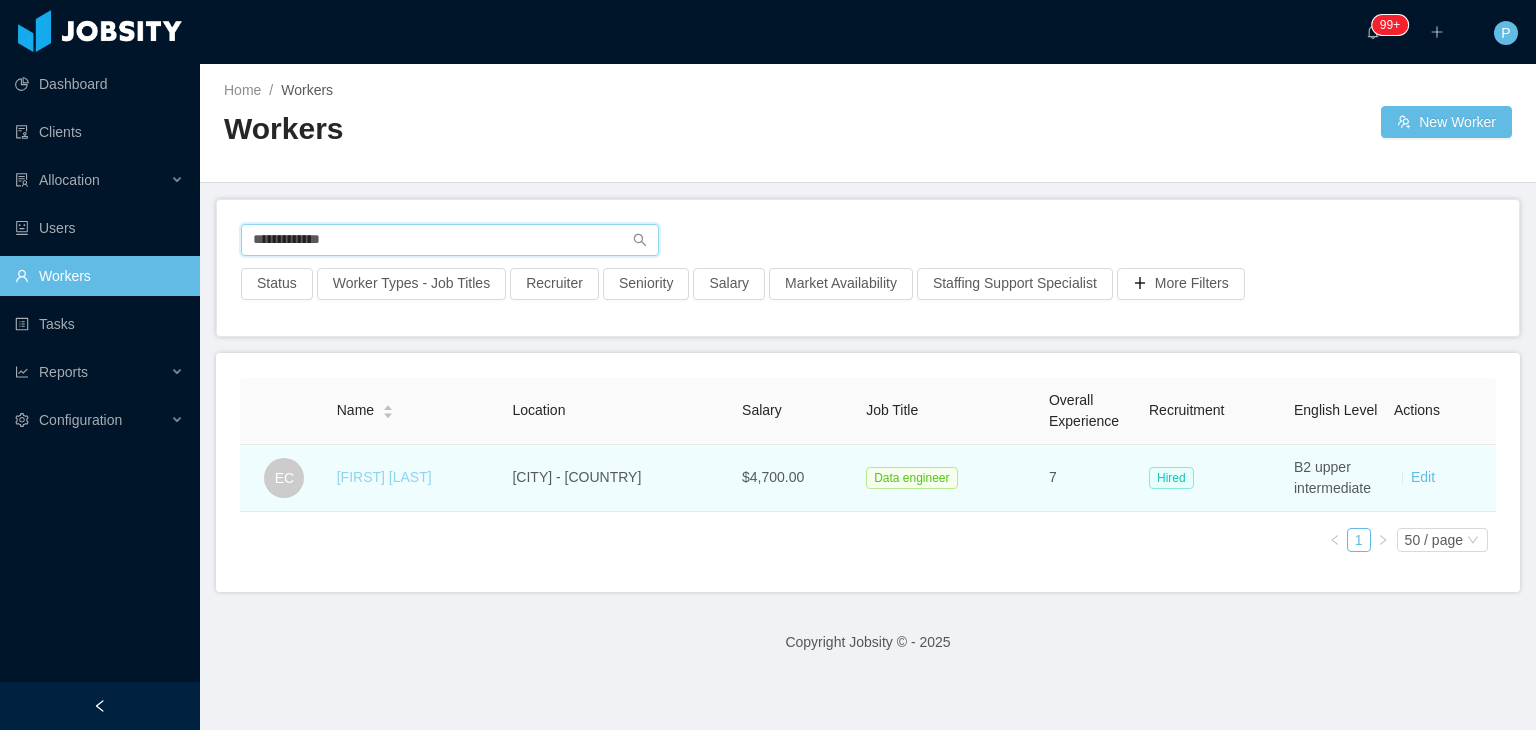 type on "**********" 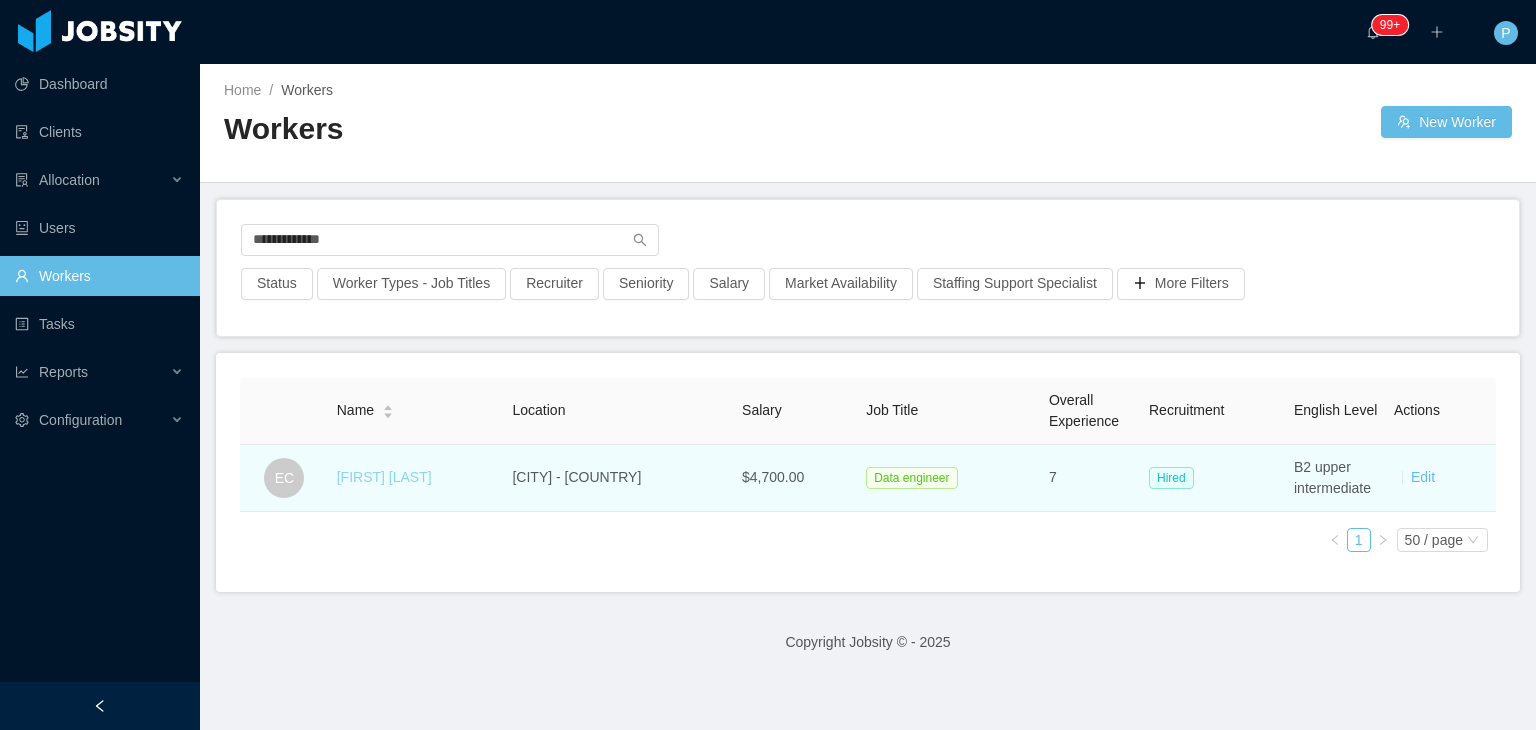 click on "[FIRST] [LAST]" at bounding box center (384, 477) 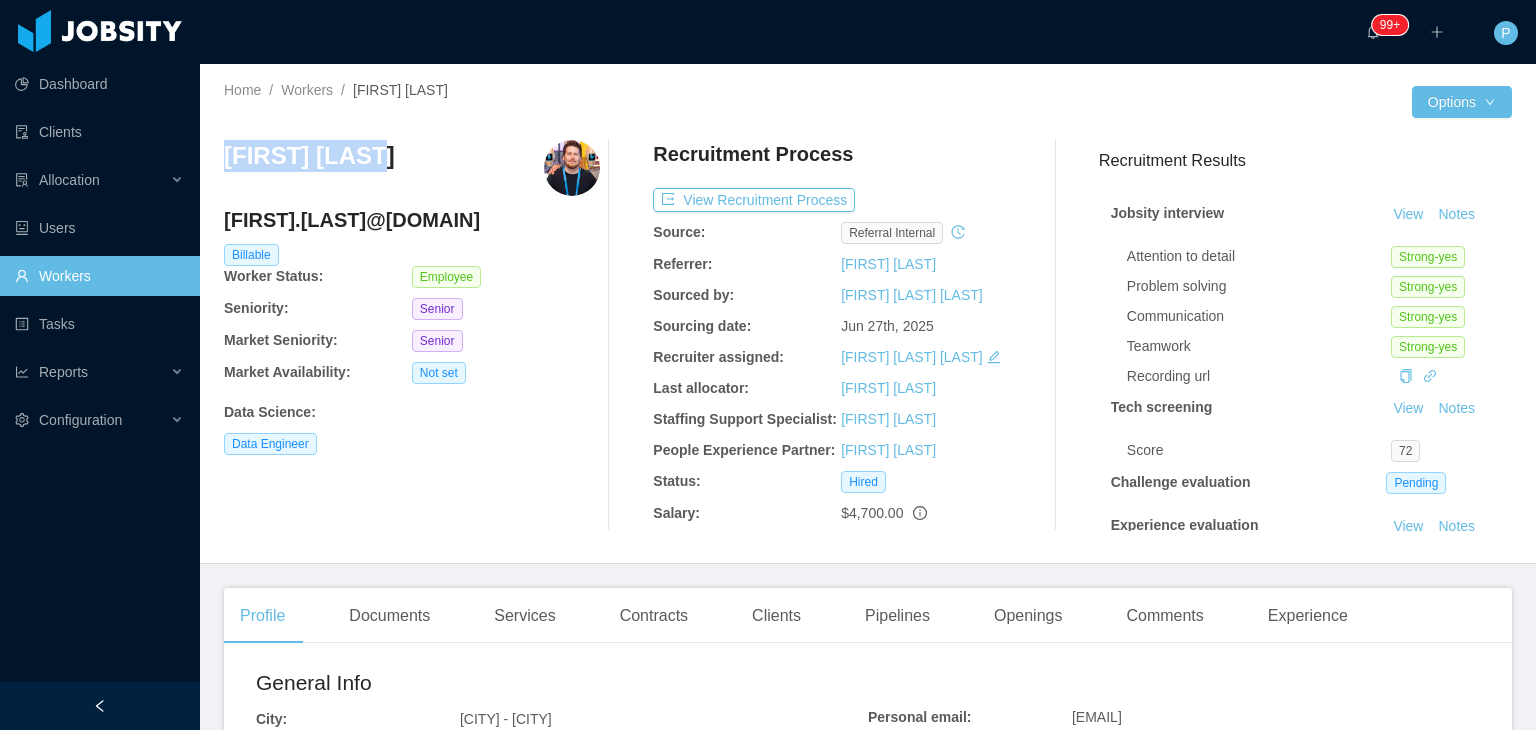 drag, startPoint x: 381, startPoint y: 159, endPoint x: 227, endPoint y: 157, distance: 154.01299 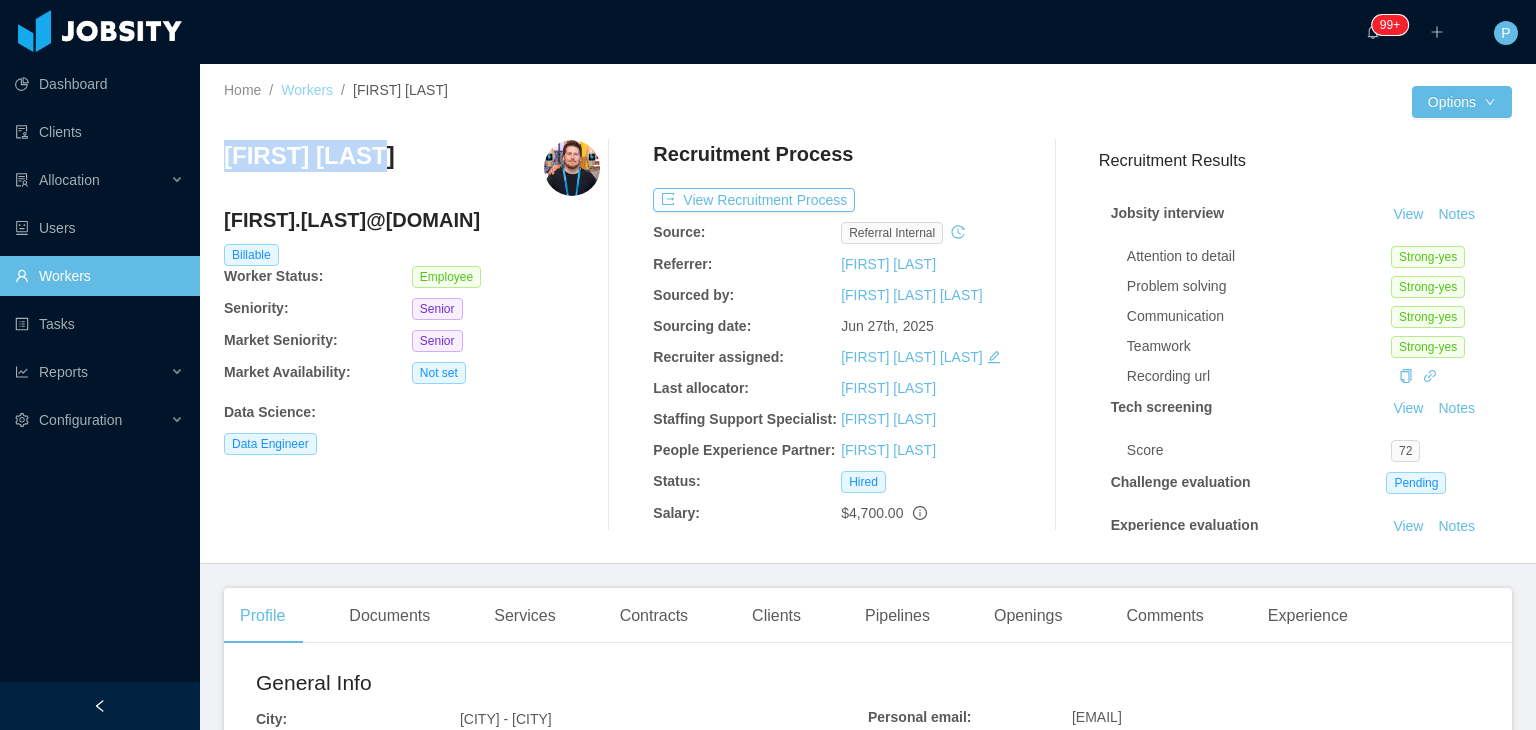 click on "Workers" at bounding box center [307, 90] 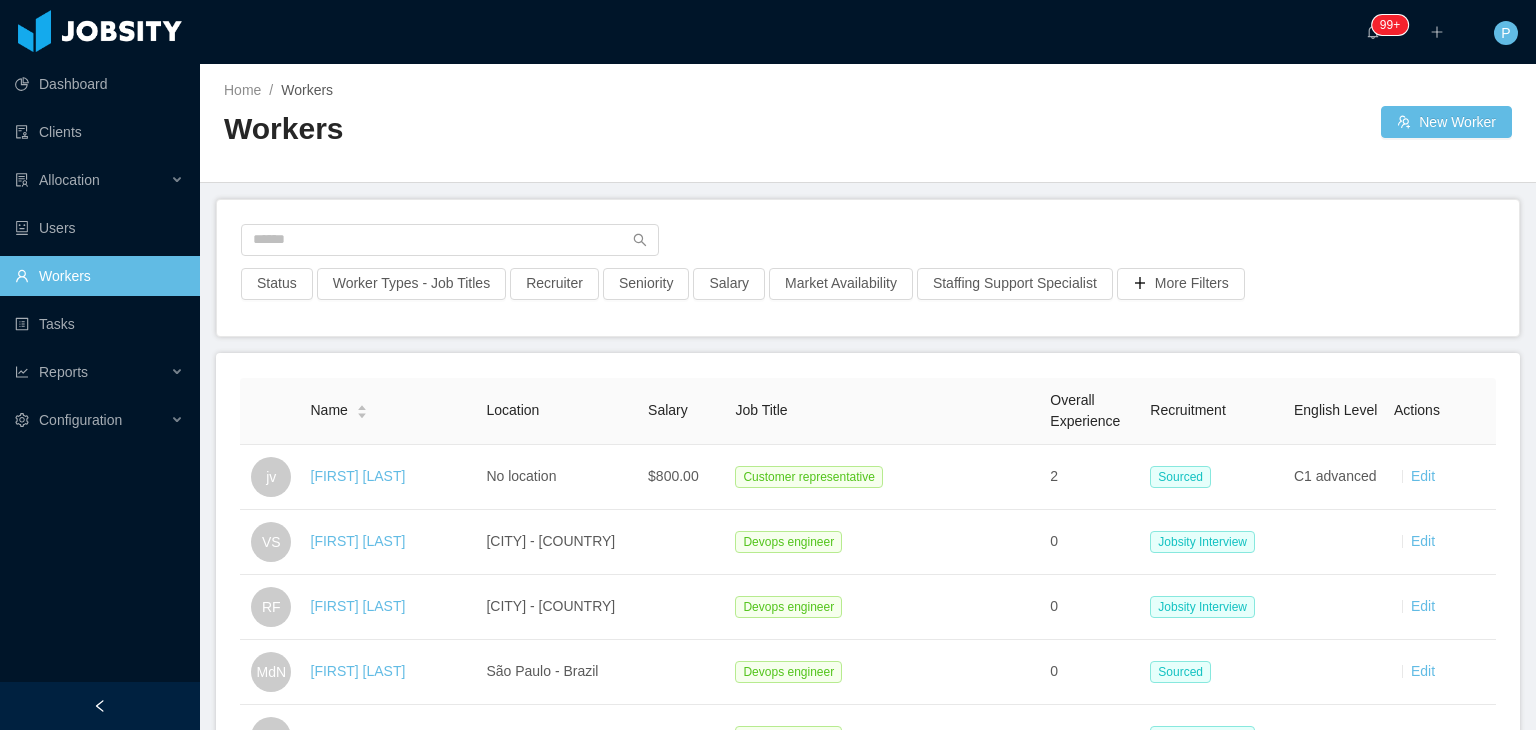 click on "Home / Workers / Workers New Worker" at bounding box center (868, 123) 